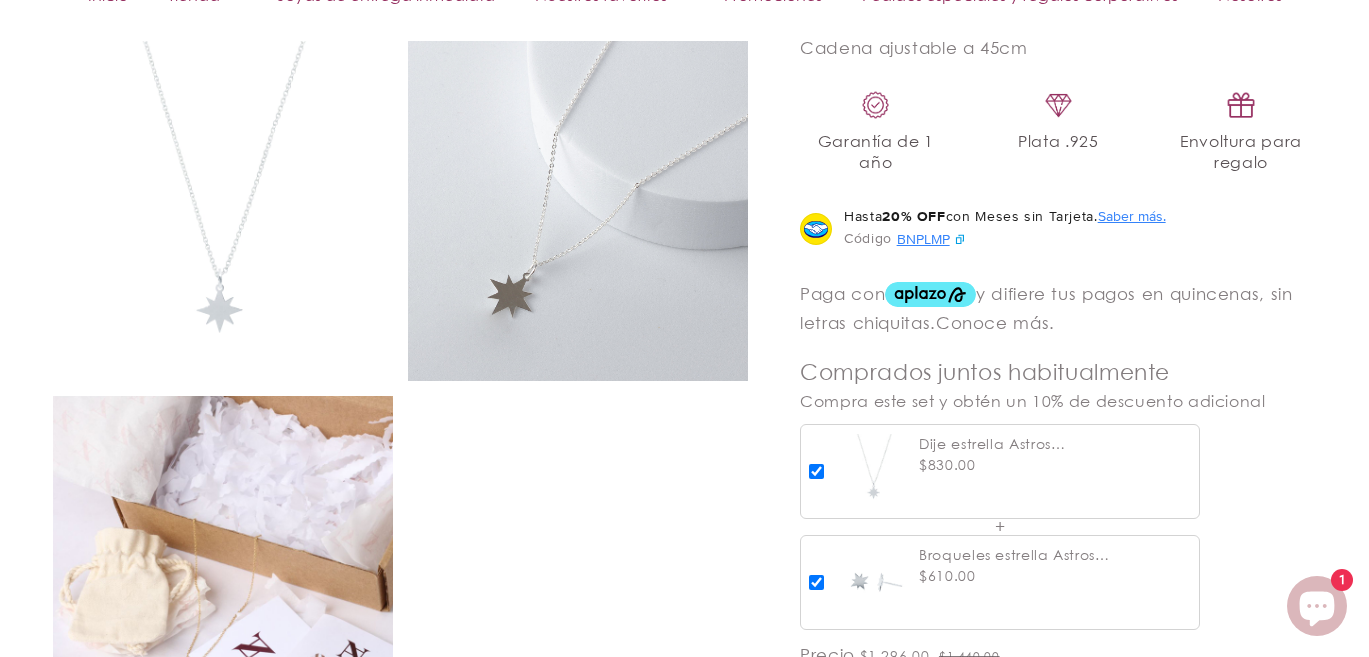 scroll, scrollTop: 1307, scrollLeft: 0, axis: vertical 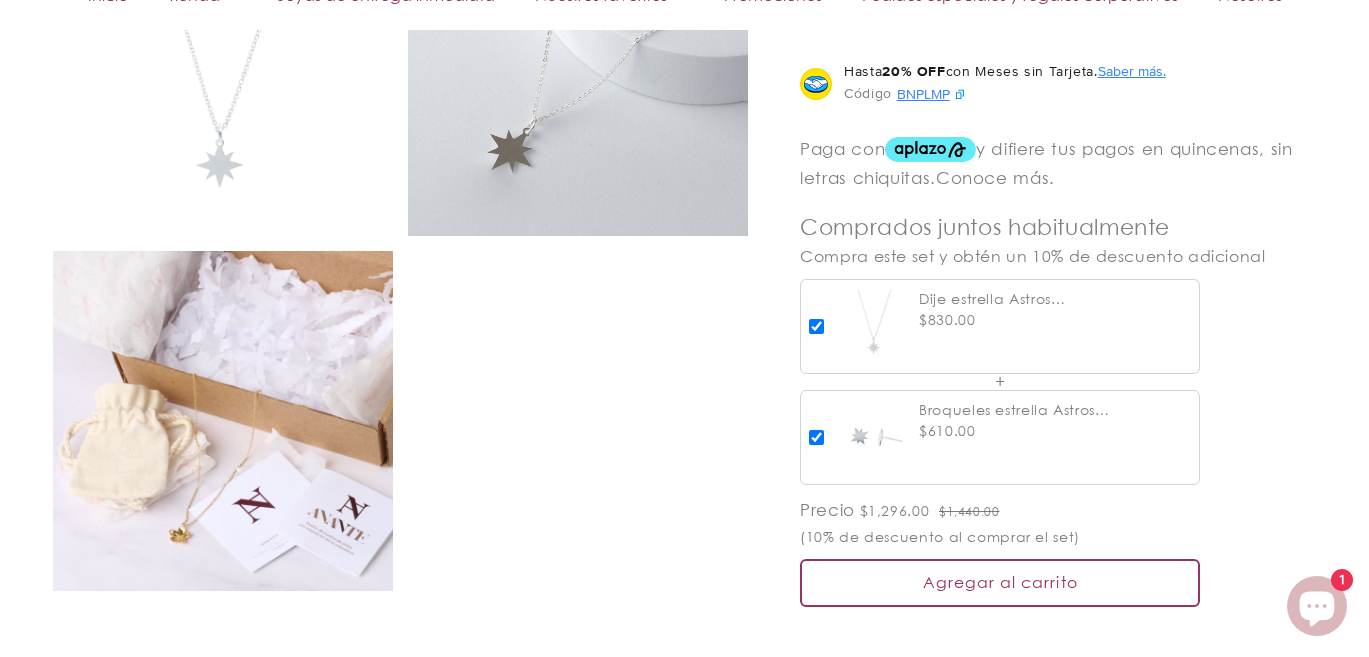 click at bounding box center [223, 421] 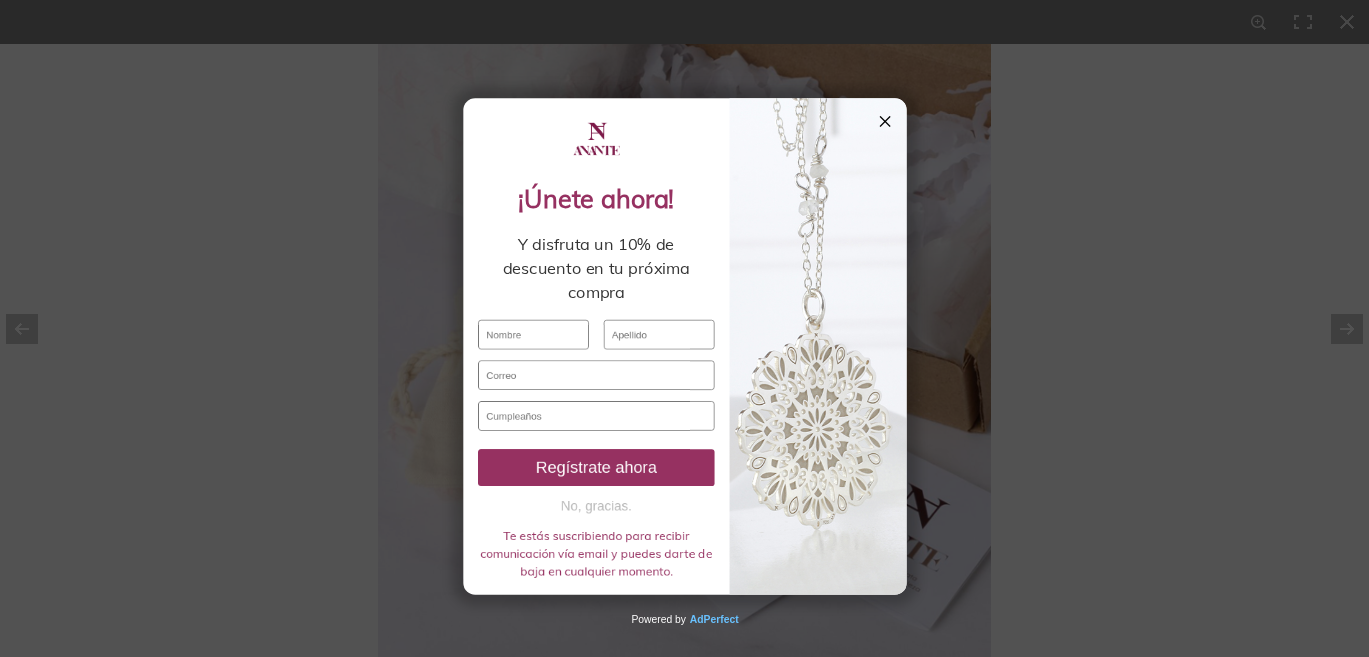 click on "✕" at bounding box center (956, 31) 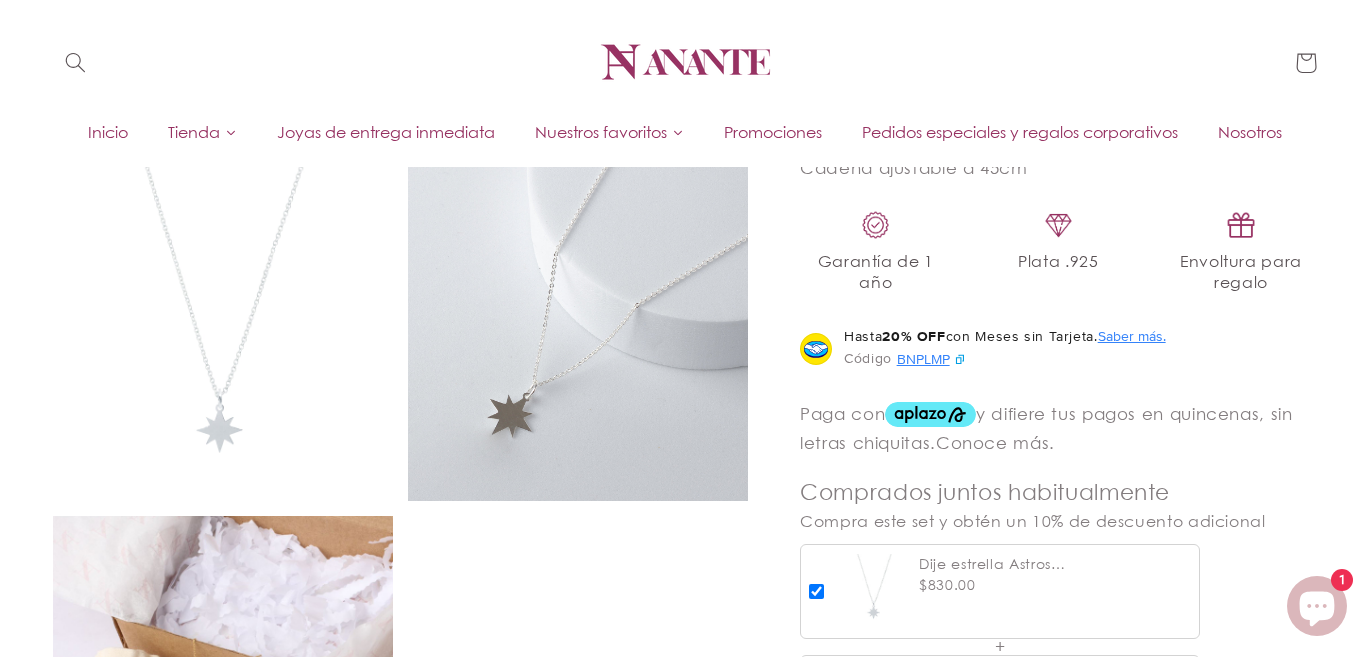 scroll, scrollTop: 637, scrollLeft: 0, axis: vertical 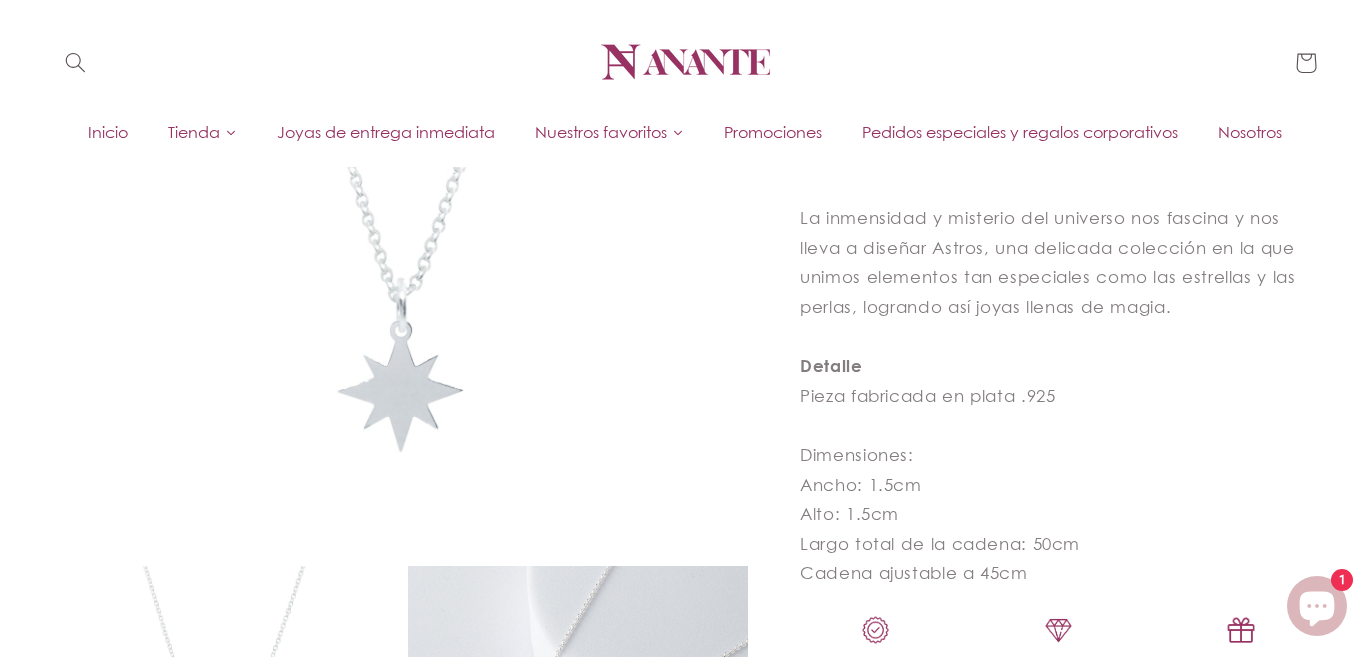 click at bounding box center (400, 186) 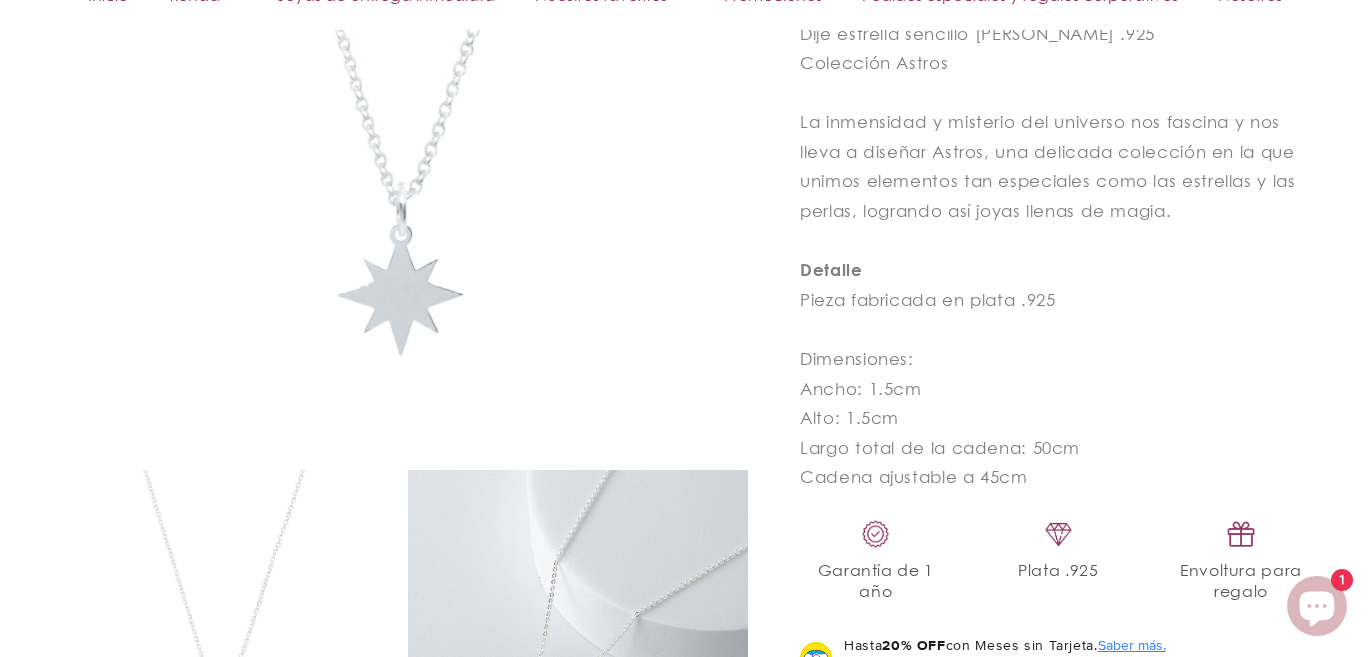 scroll, scrollTop: 987, scrollLeft: 0, axis: vertical 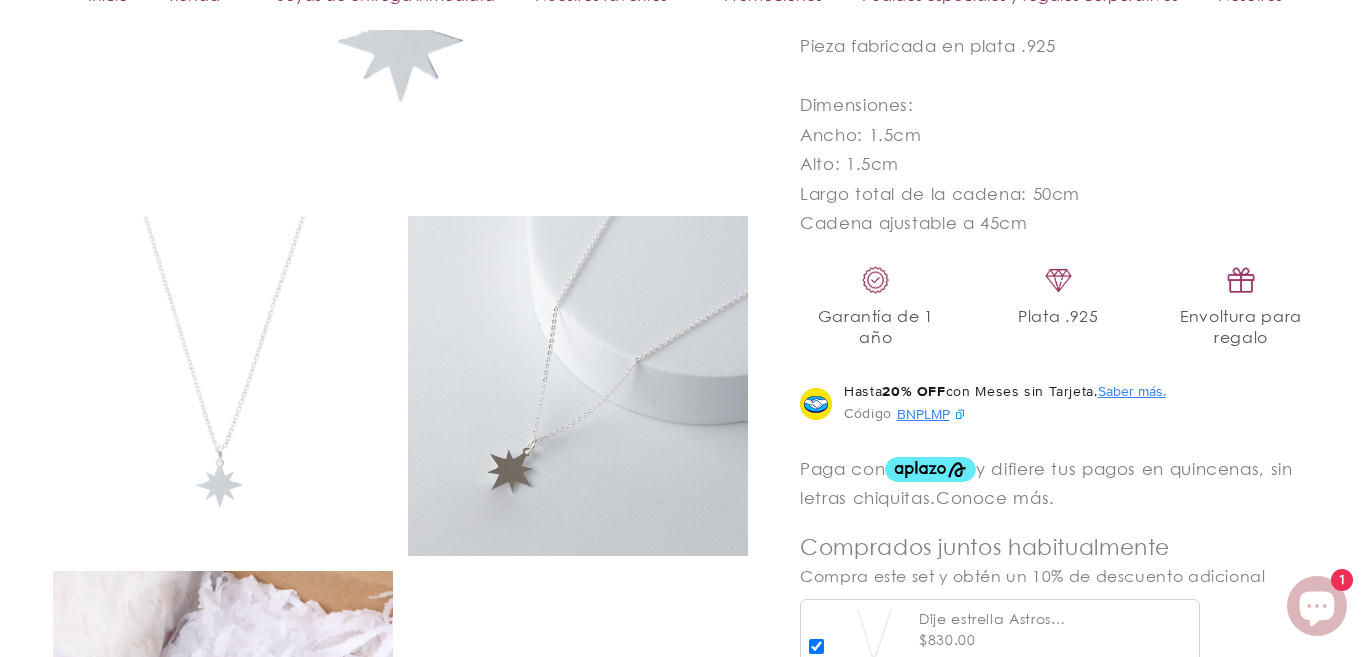 click at bounding box center [578, 386] 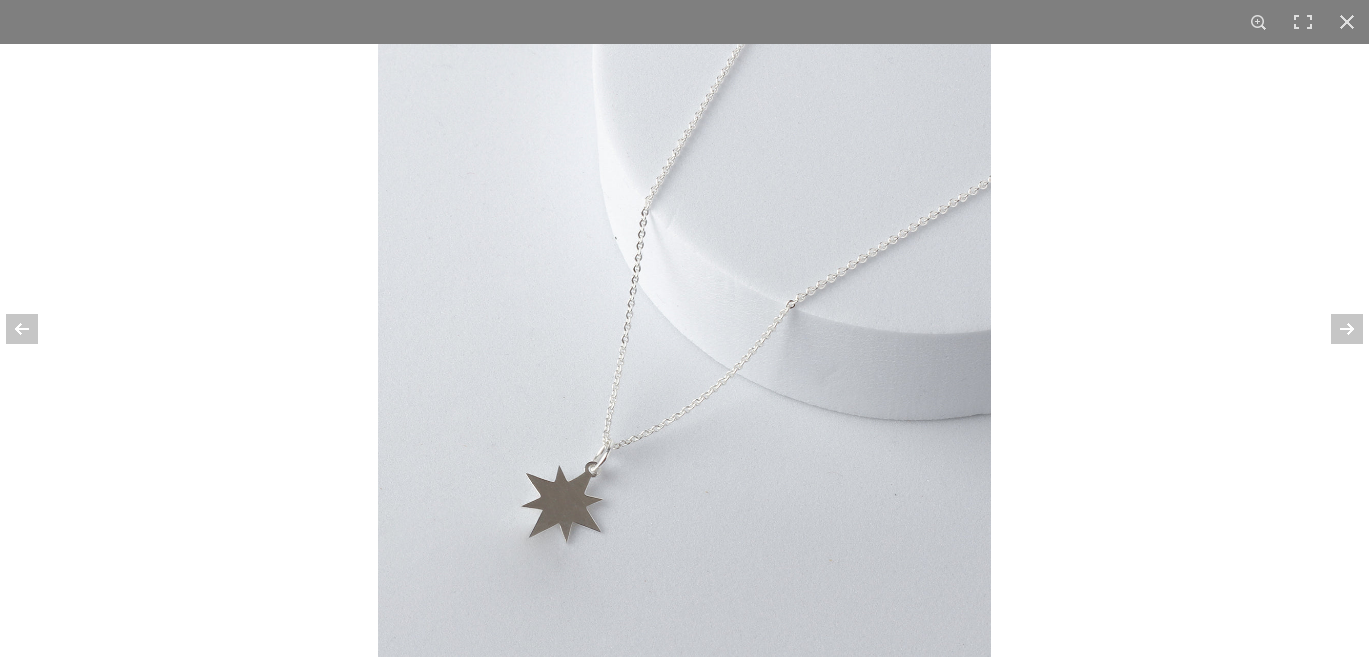 click at bounding box center (684, 350) 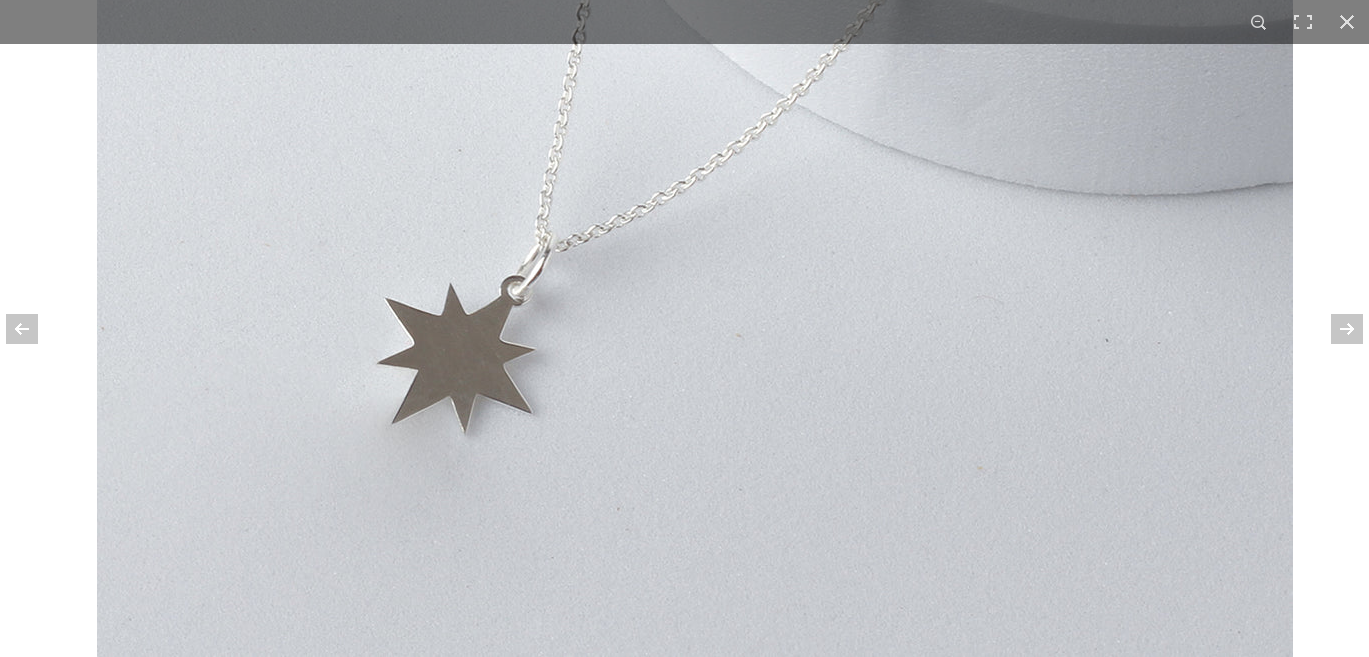 click at bounding box center [695, 59] 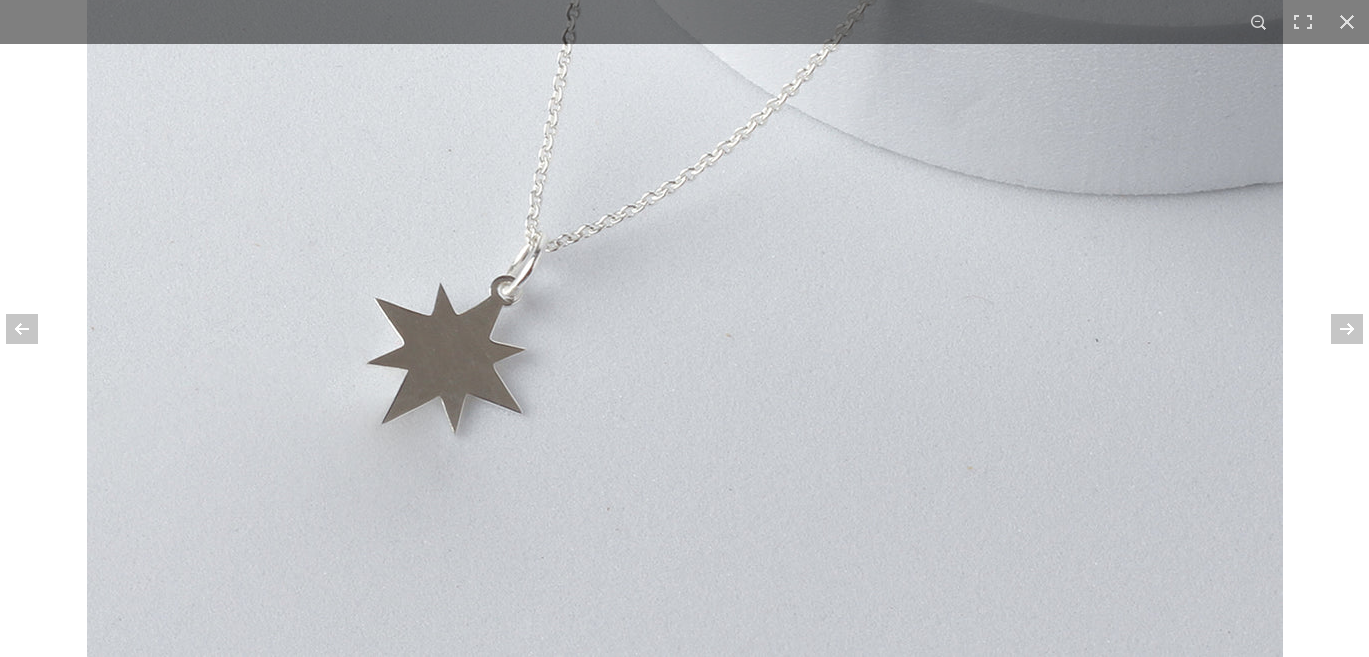click at bounding box center [685, 59] 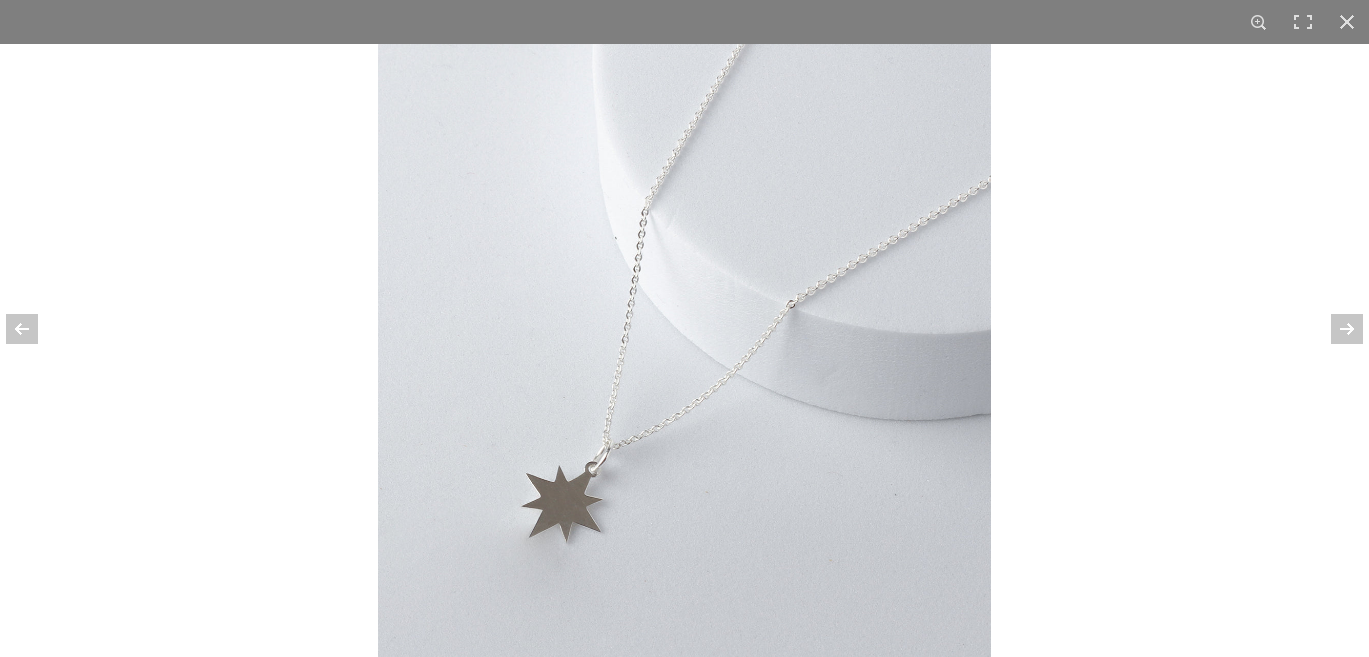 click at bounding box center [684, 350] 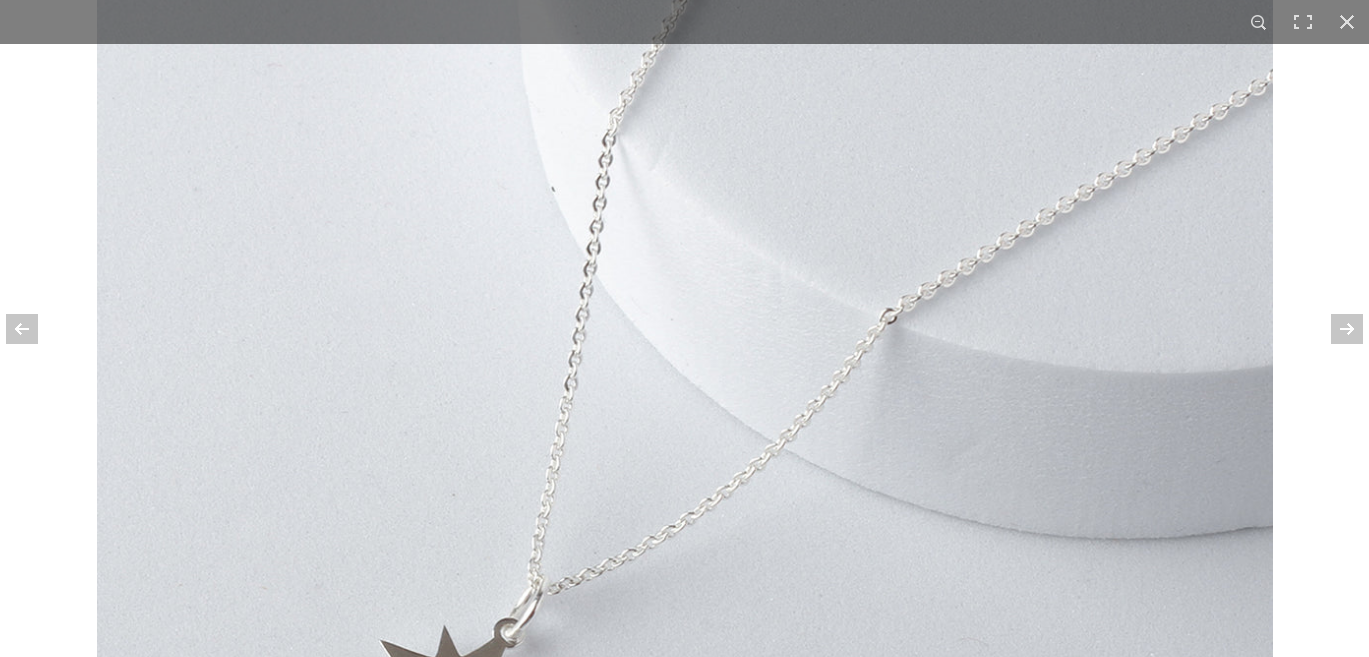 click at bounding box center (685, 405) 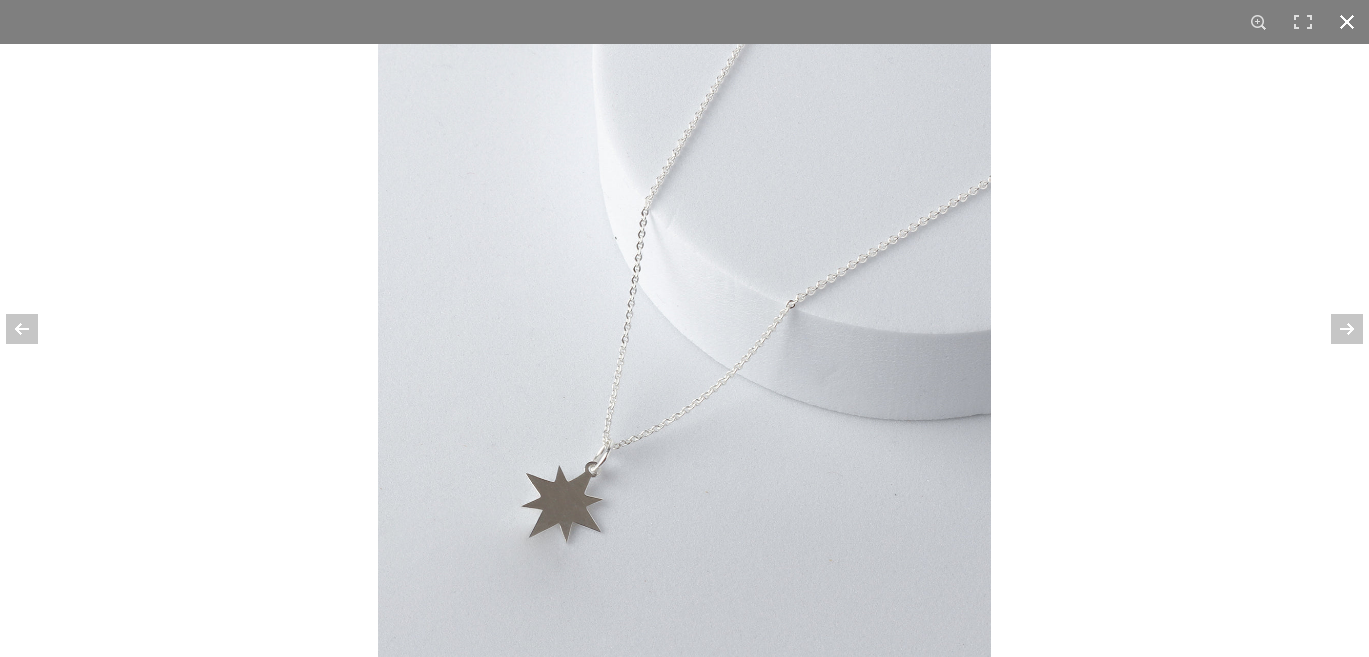 click at bounding box center [1347, 22] 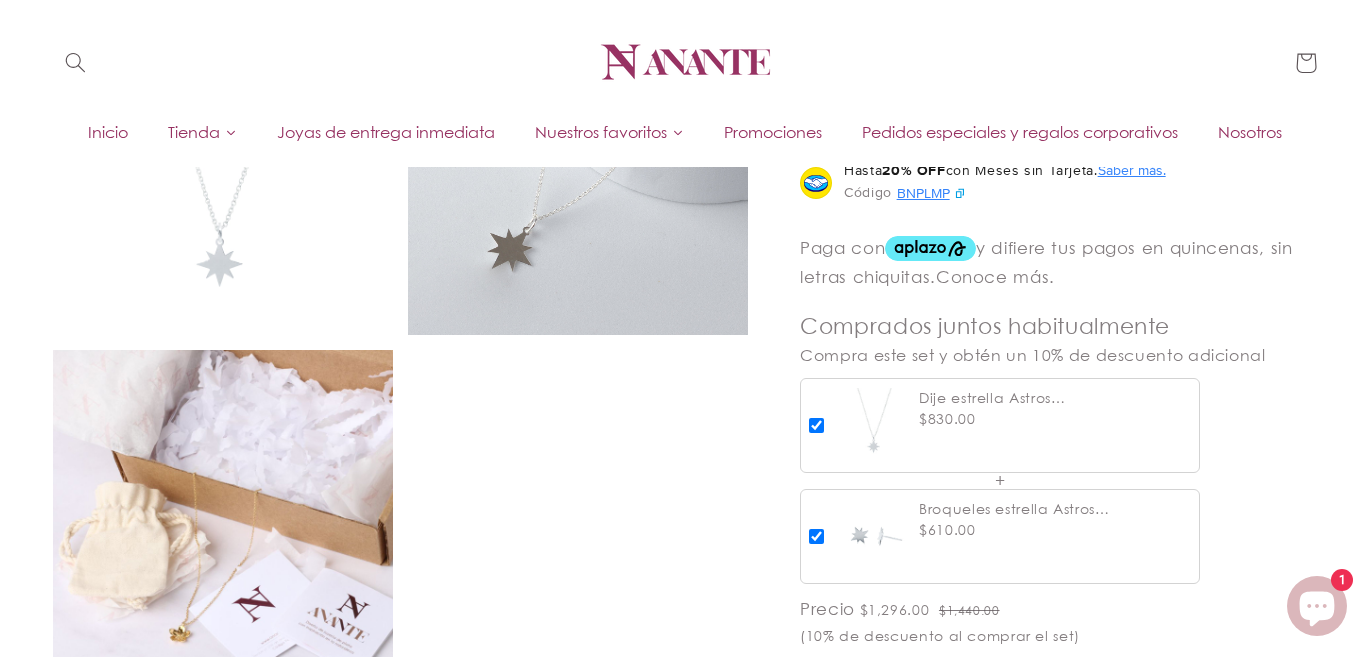 scroll, scrollTop: 1197, scrollLeft: 0, axis: vertical 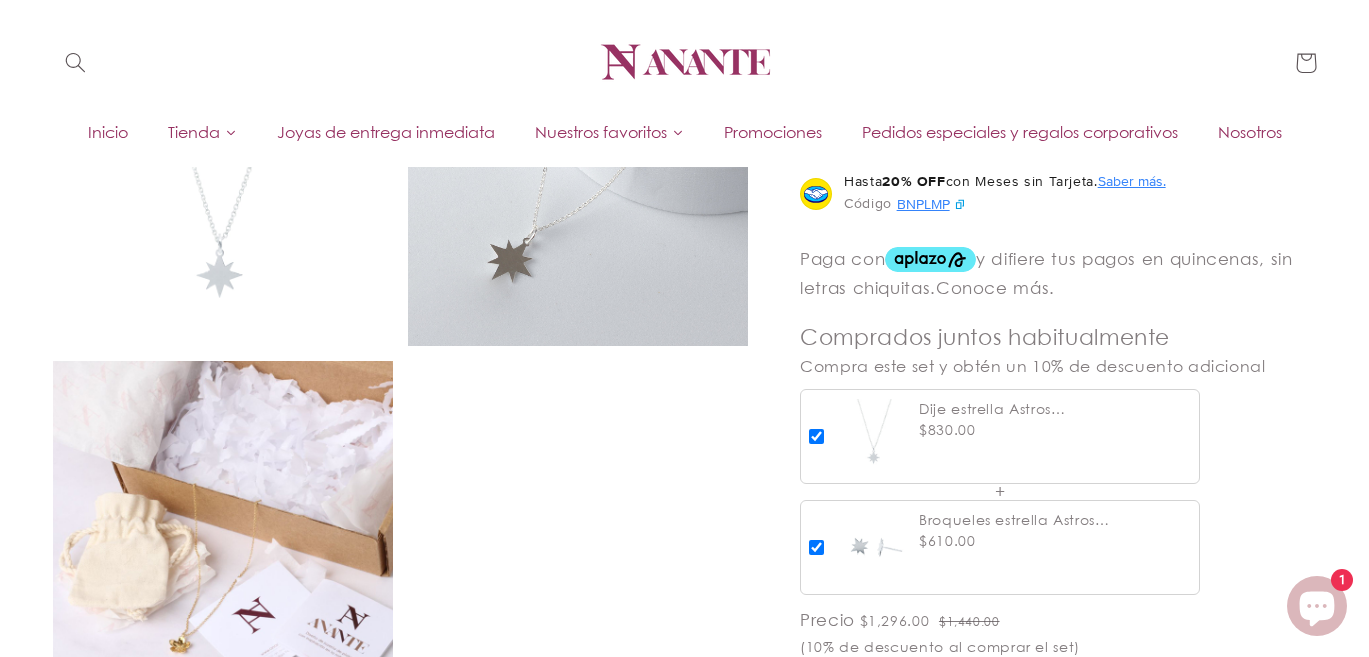 click on "Joyas de entrega inmediata" at bounding box center (386, 132) 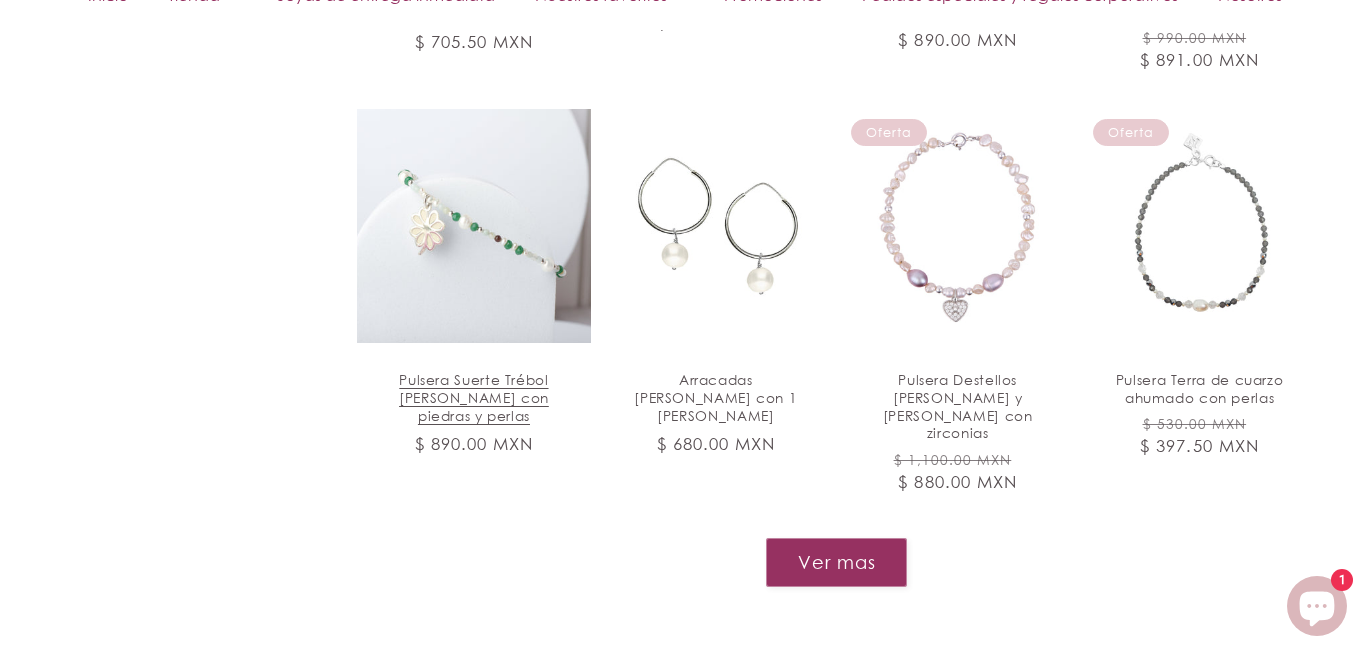 scroll, scrollTop: 2112, scrollLeft: 0, axis: vertical 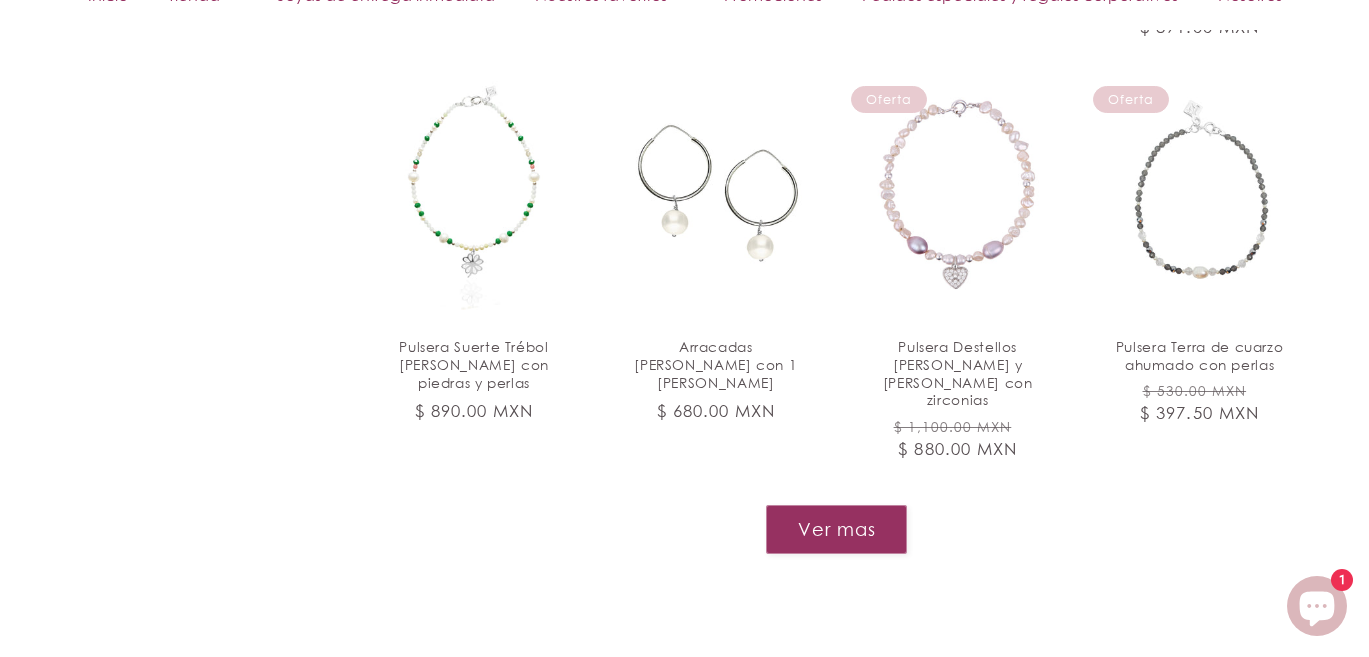 click on "Ver mas" at bounding box center [836, 529] 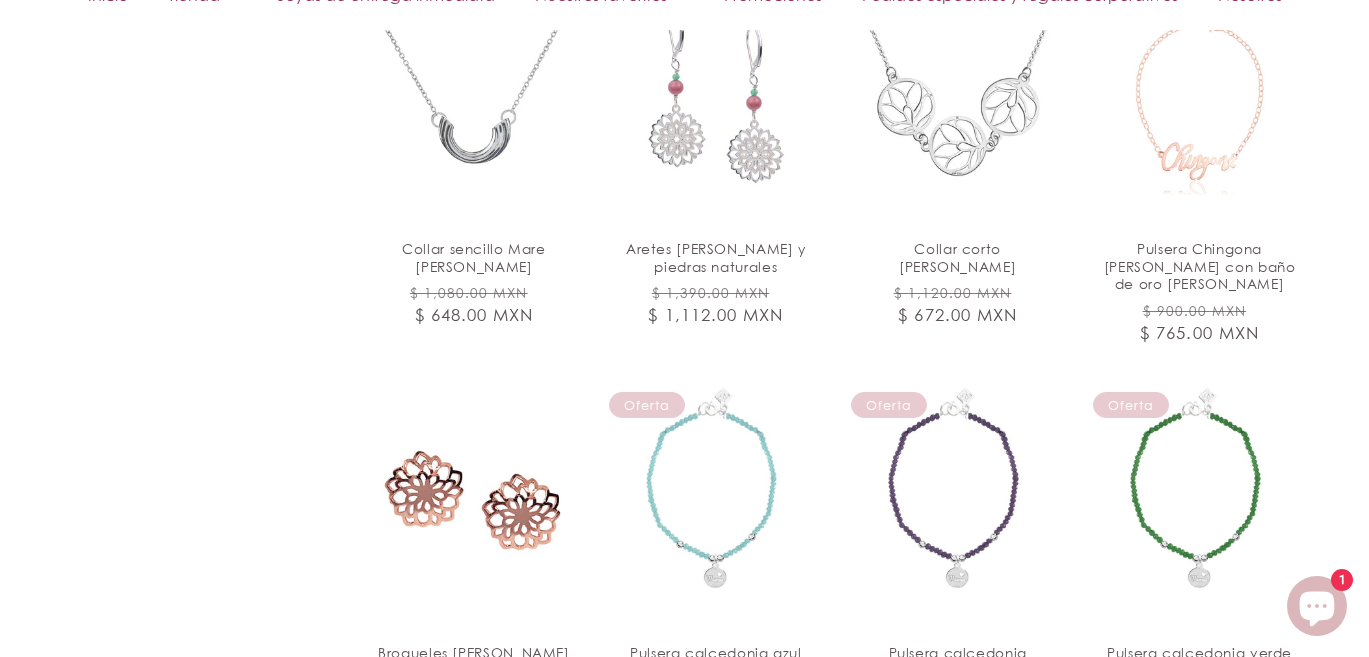 scroll, scrollTop: 3656, scrollLeft: 0, axis: vertical 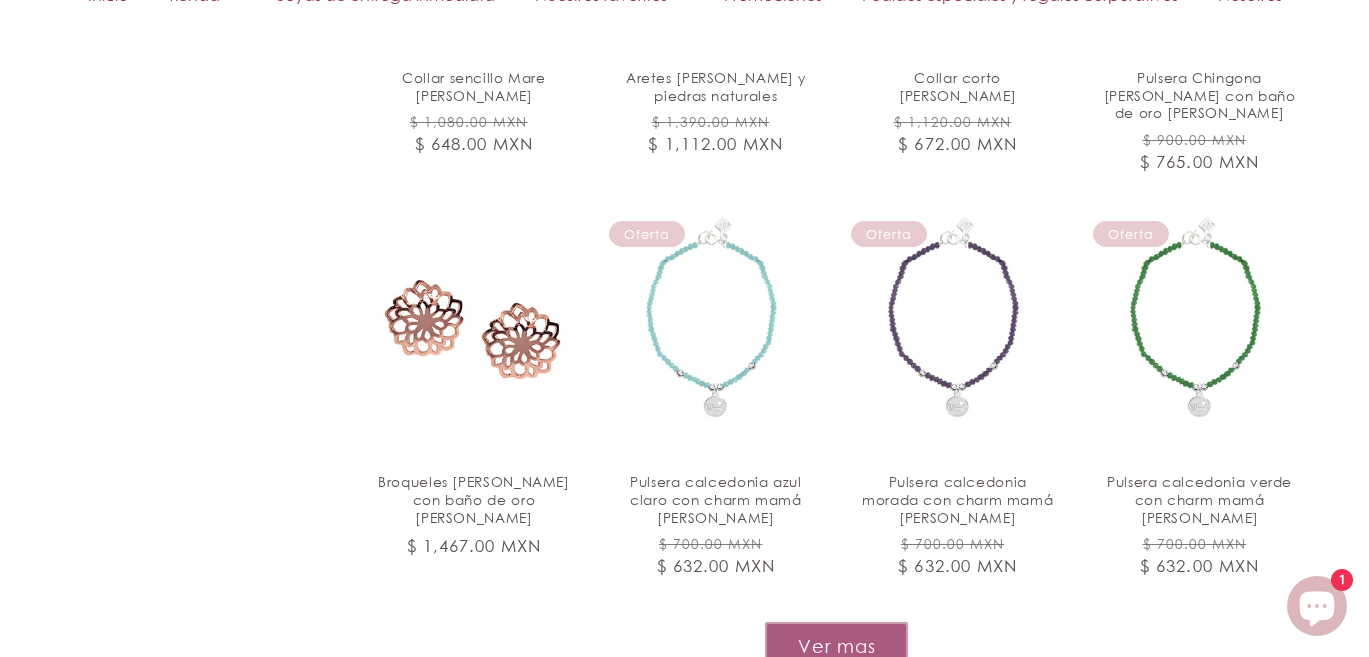 click on "Ver mas" at bounding box center [836, 646] 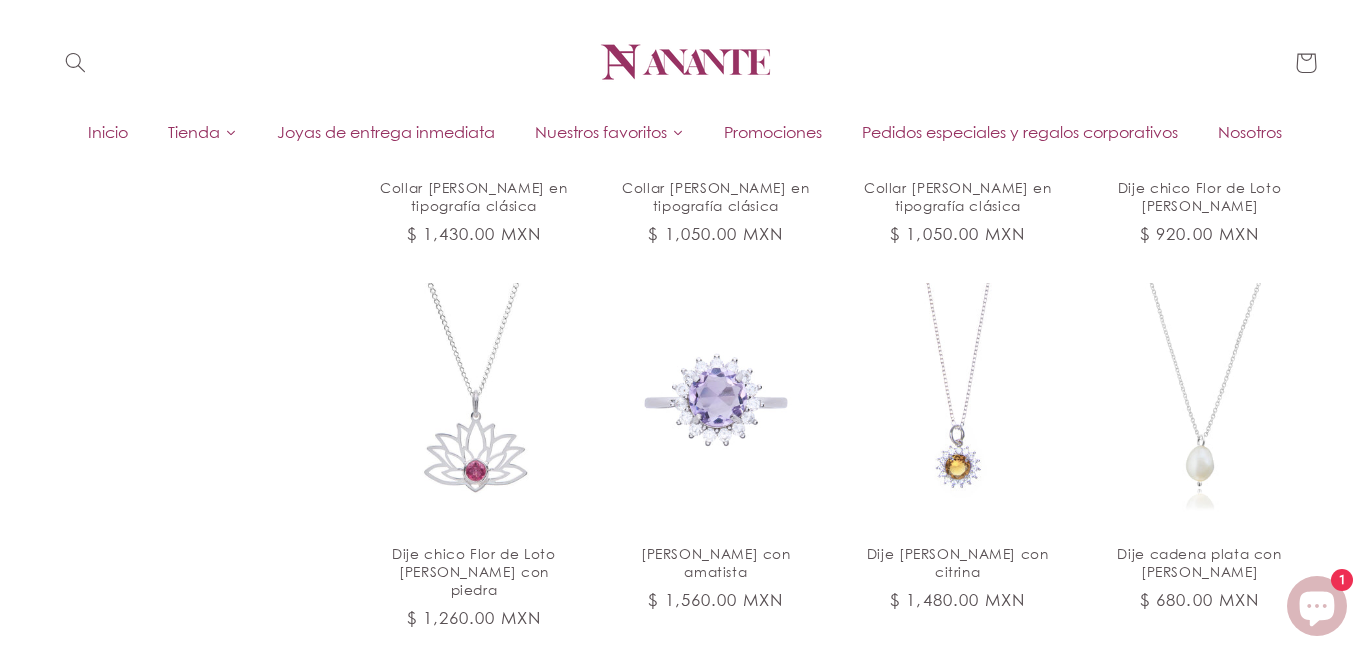 scroll, scrollTop: 4779, scrollLeft: 0, axis: vertical 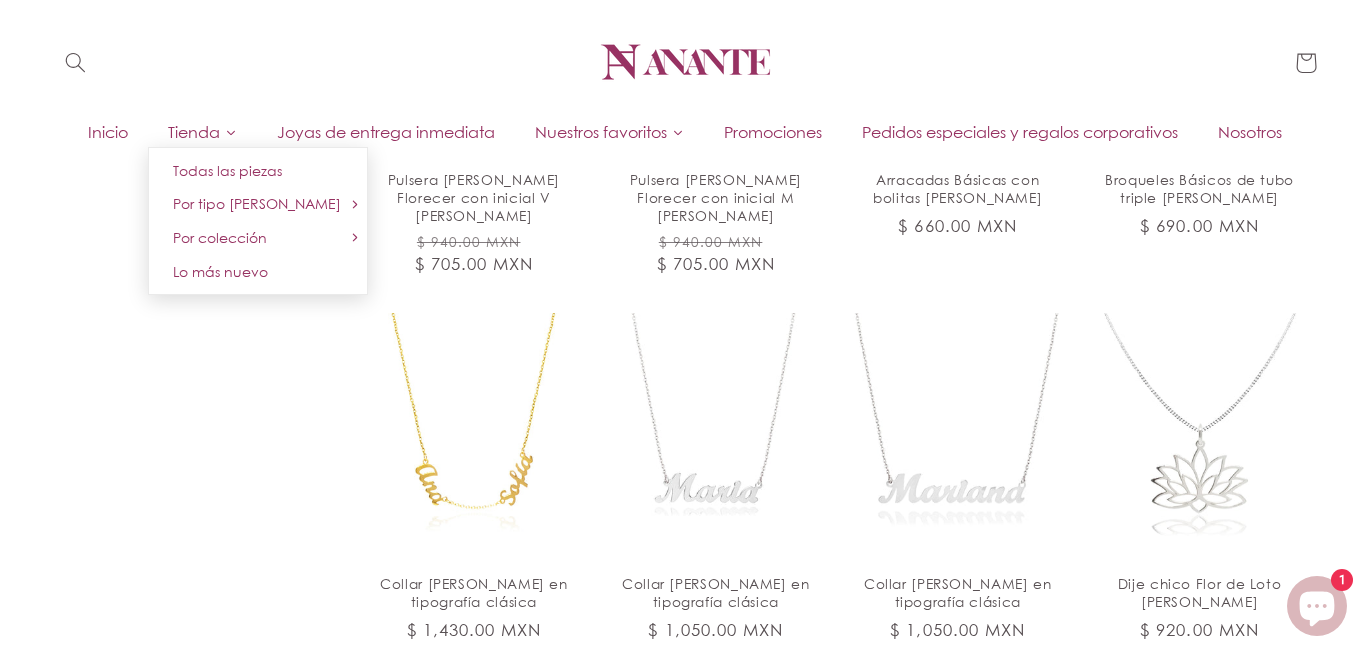 click on "Tienda" at bounding box center (194, 132) 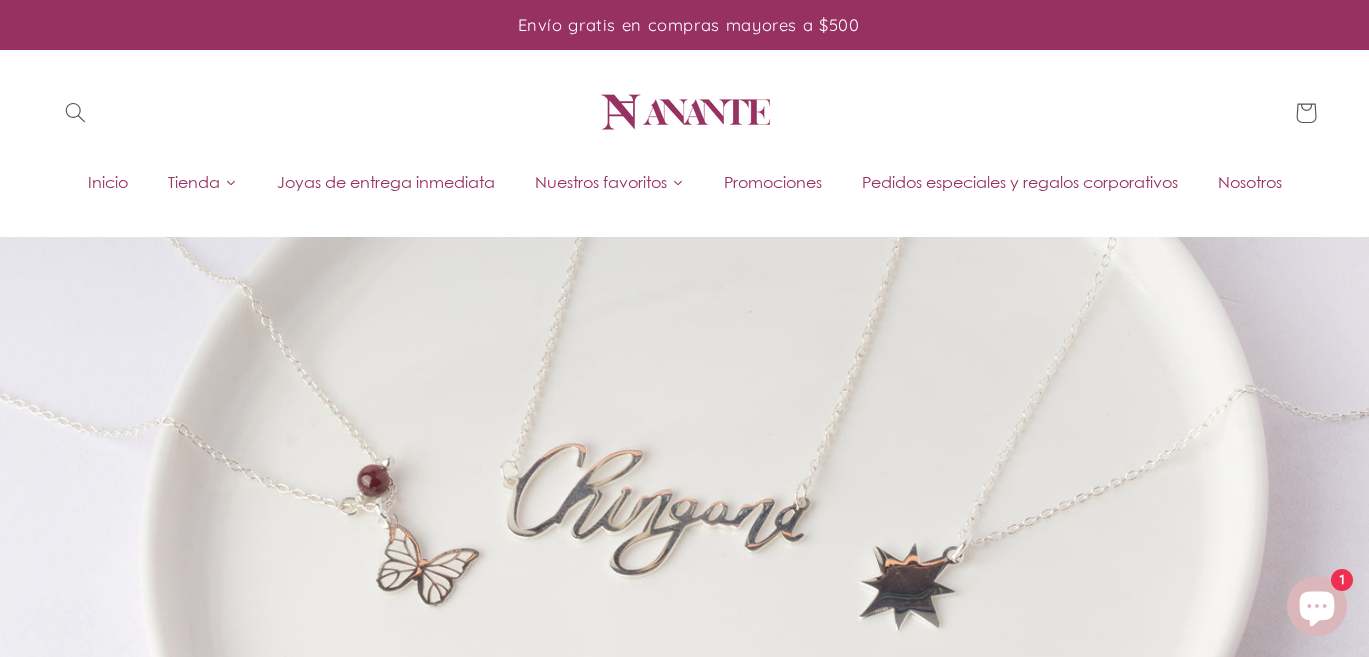 scroll, scrollTop: 0, scrollLeft: 0, axis: both 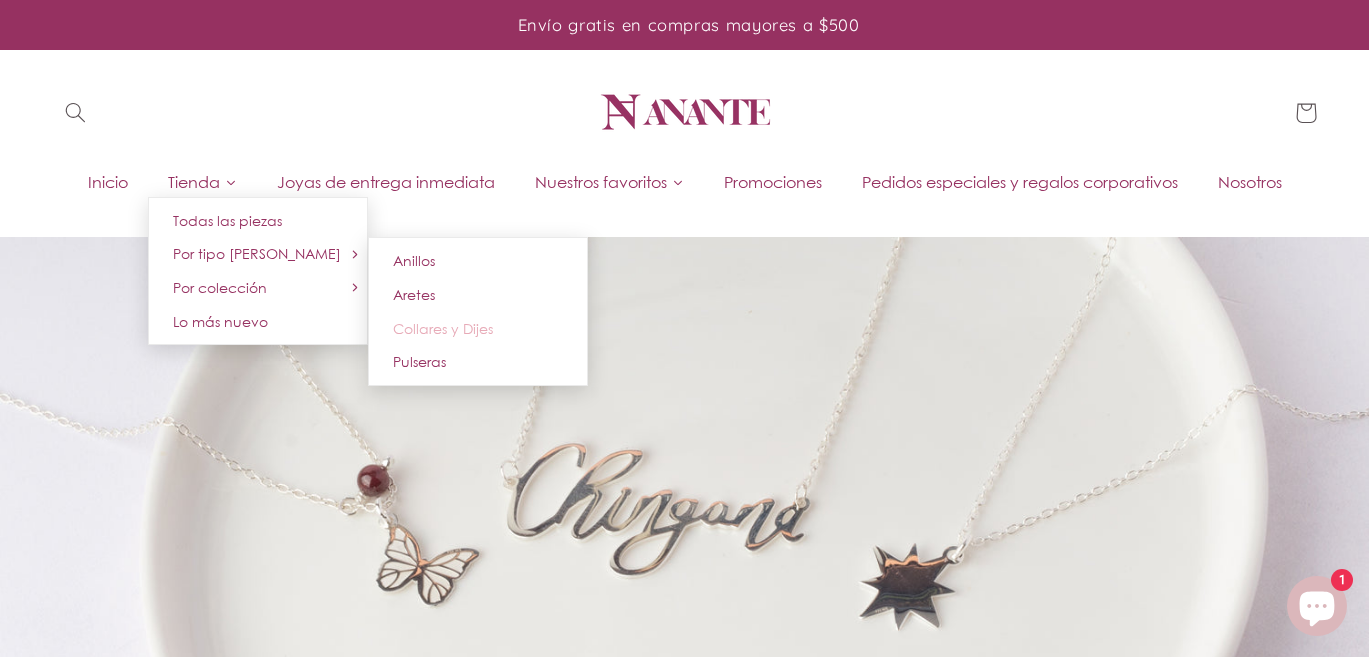 click on "Collares y Dijes" at bounding box center (443, 328) 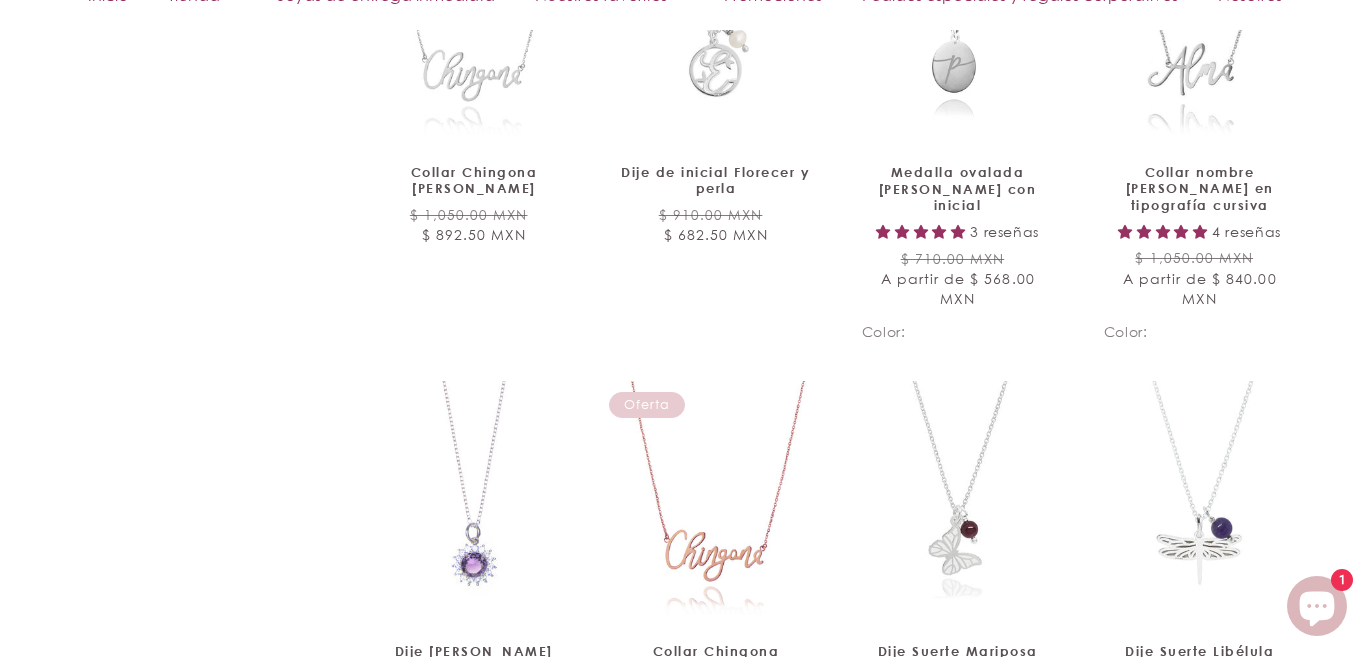 scroll, scrollTop: 2211, scrollLeft: 0, axis: vertical 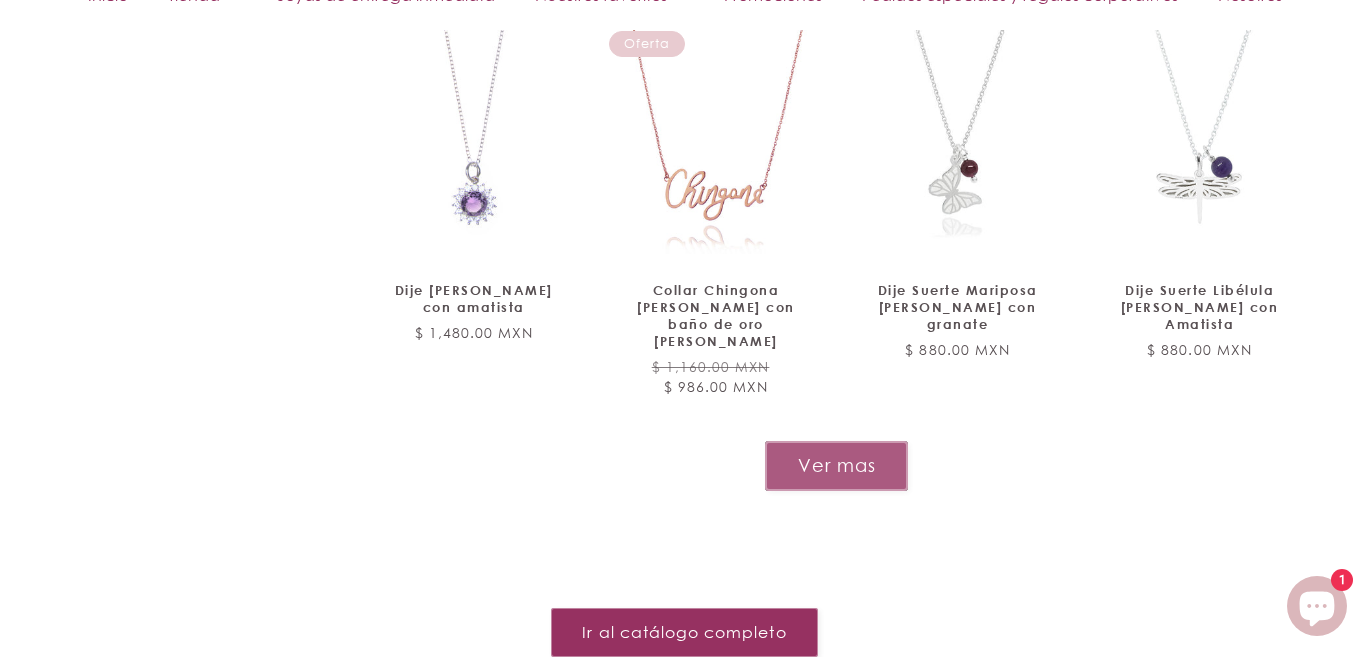 click on "Ver mas" at bounding box center (836, 465) 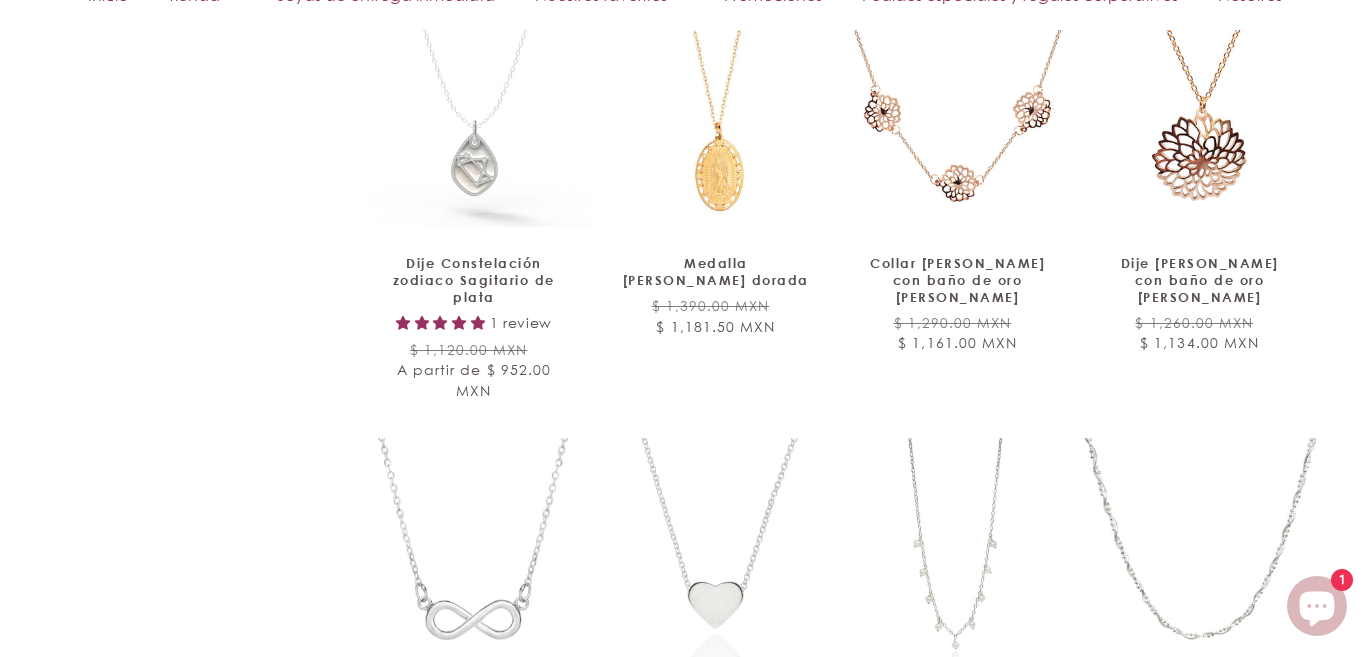 scroll, scrollTop: 3632, scrollLeft: 0, axis: vertical 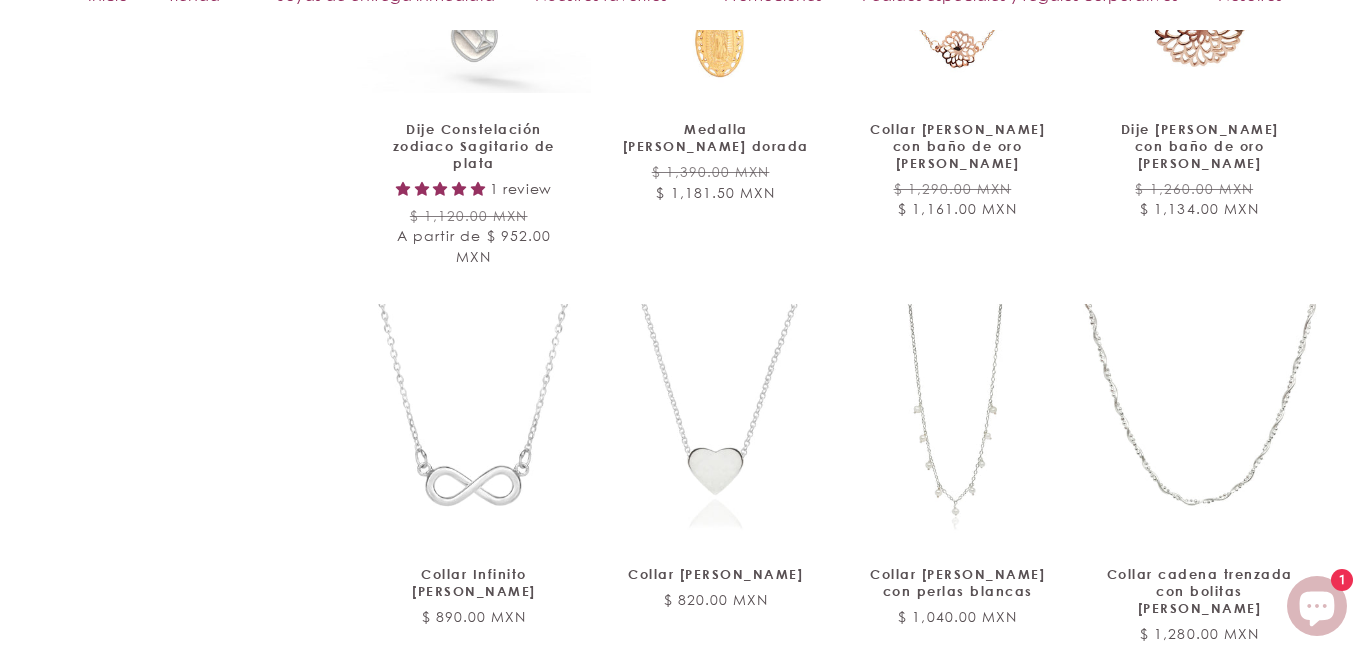 click on "Ver mas" at bounding box center (836, 712) 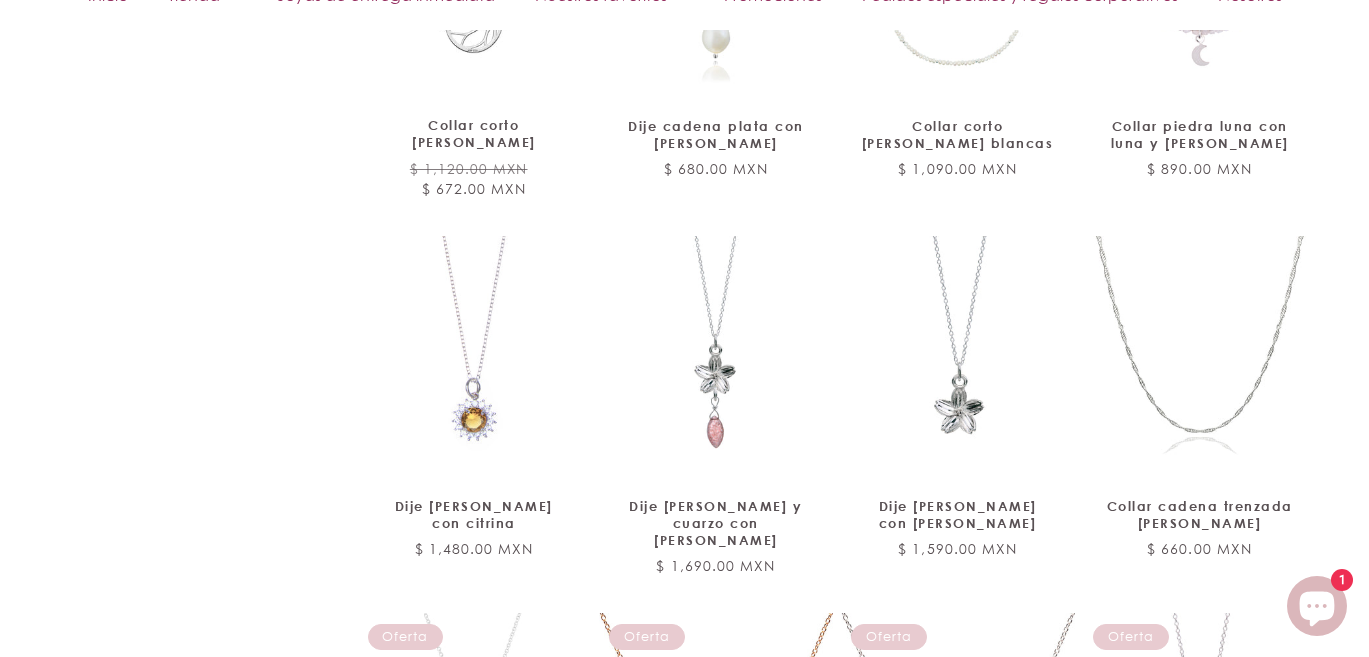 scroll, scrollTop: 5176, scrollLeft: 0, axis: vertical 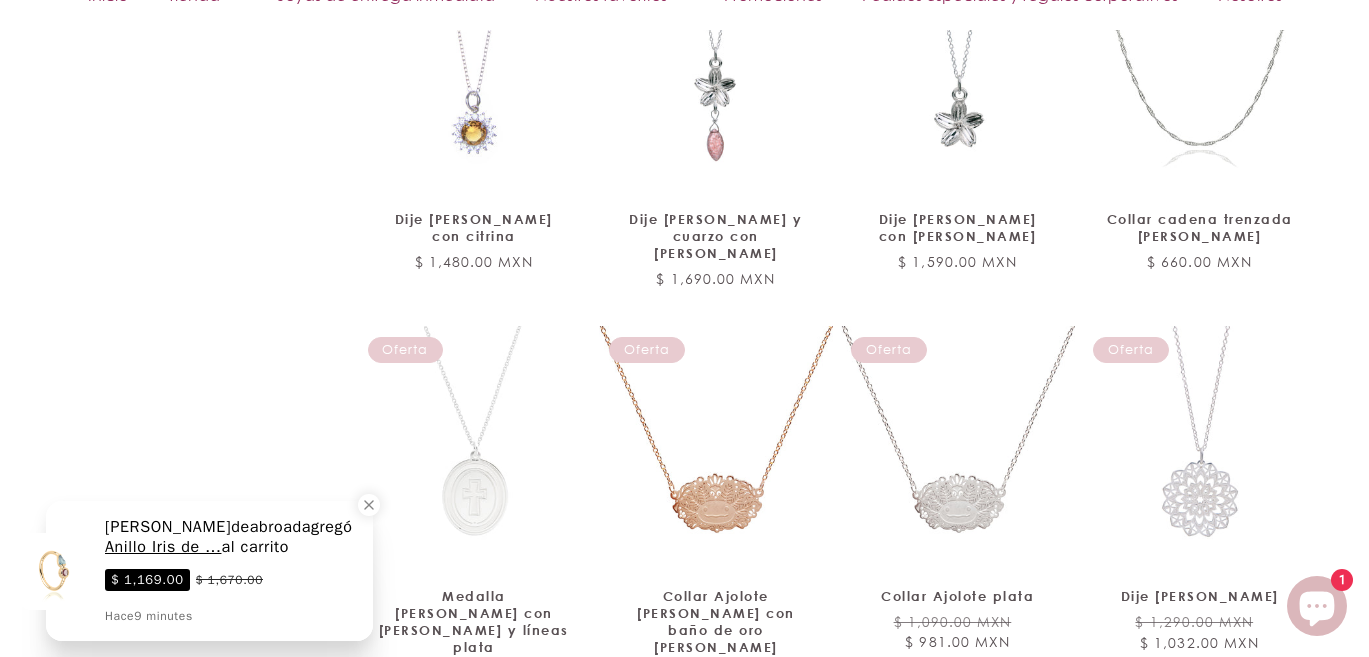 click on "Ver mas" at bounding box center (836, 771) 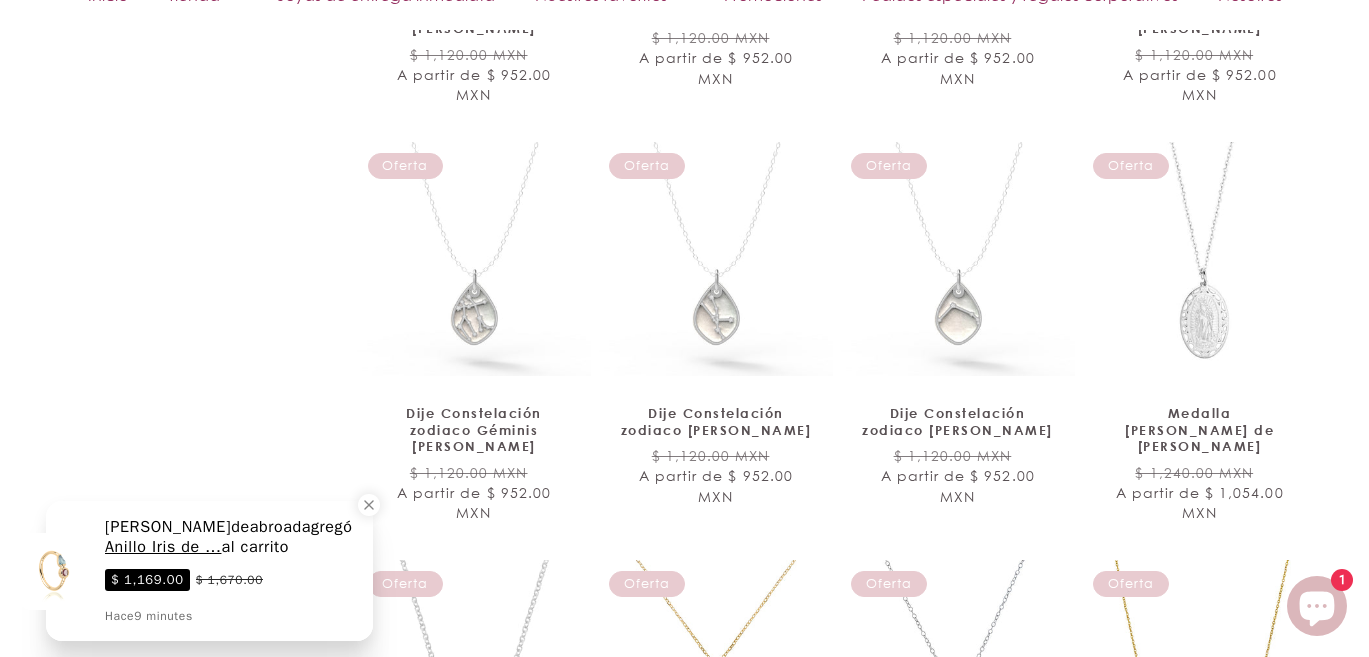 scroll, scrollTop: 6761, scrollLeft: 0, axis: vertical 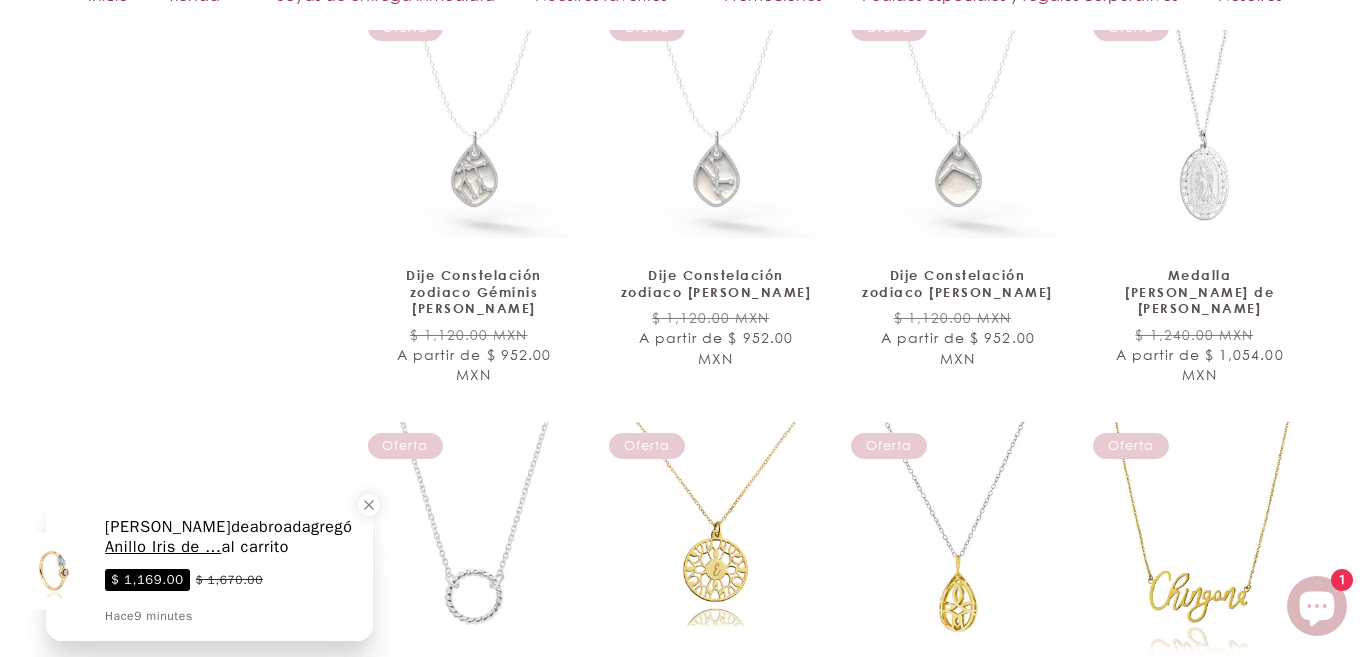 click on "Ver mas" at bounding box center [836, 855] 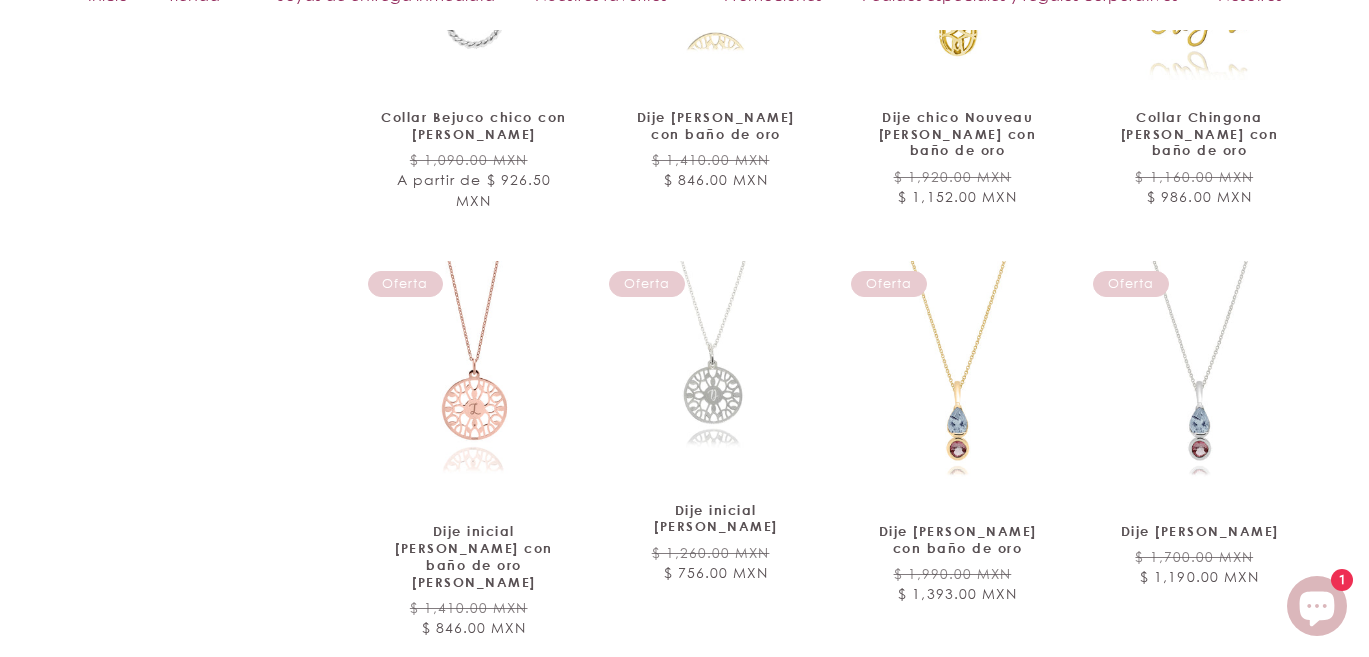 scroll, scrollTop: 7506, scrollLeft: 0, axis: vertical 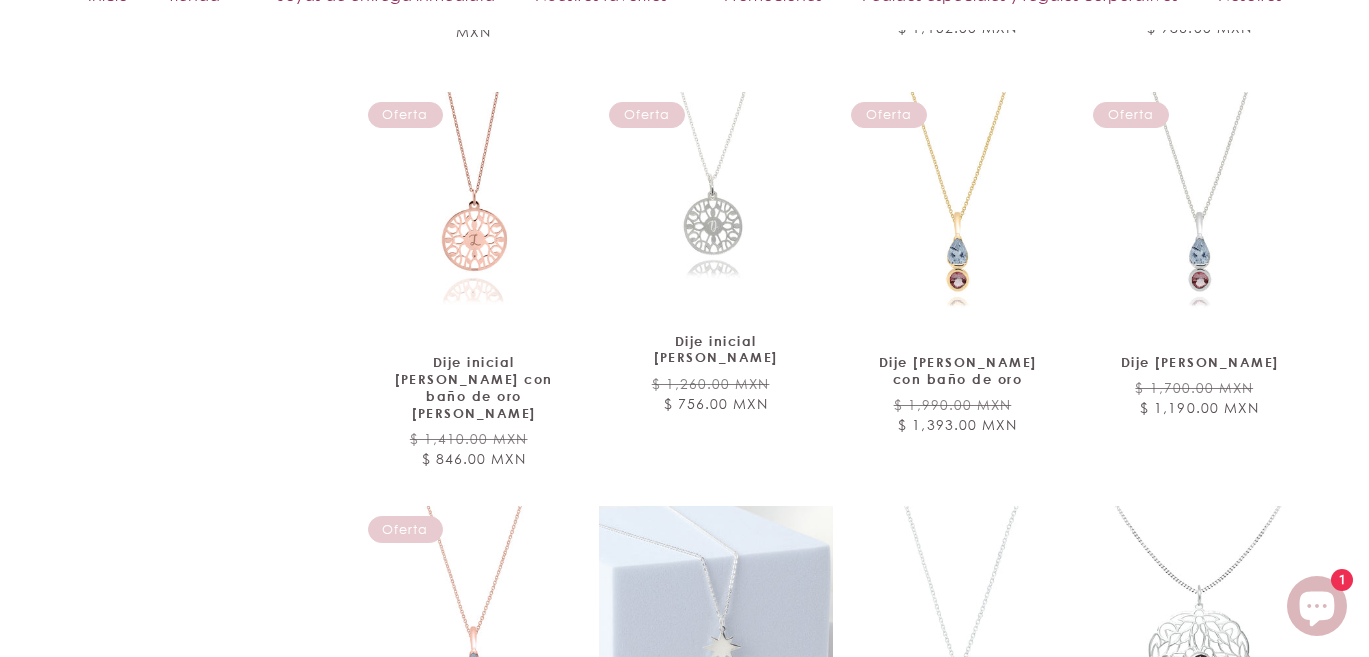 click on "Dije estrella Astros de plata con perla" at bounding box center (716, 793) 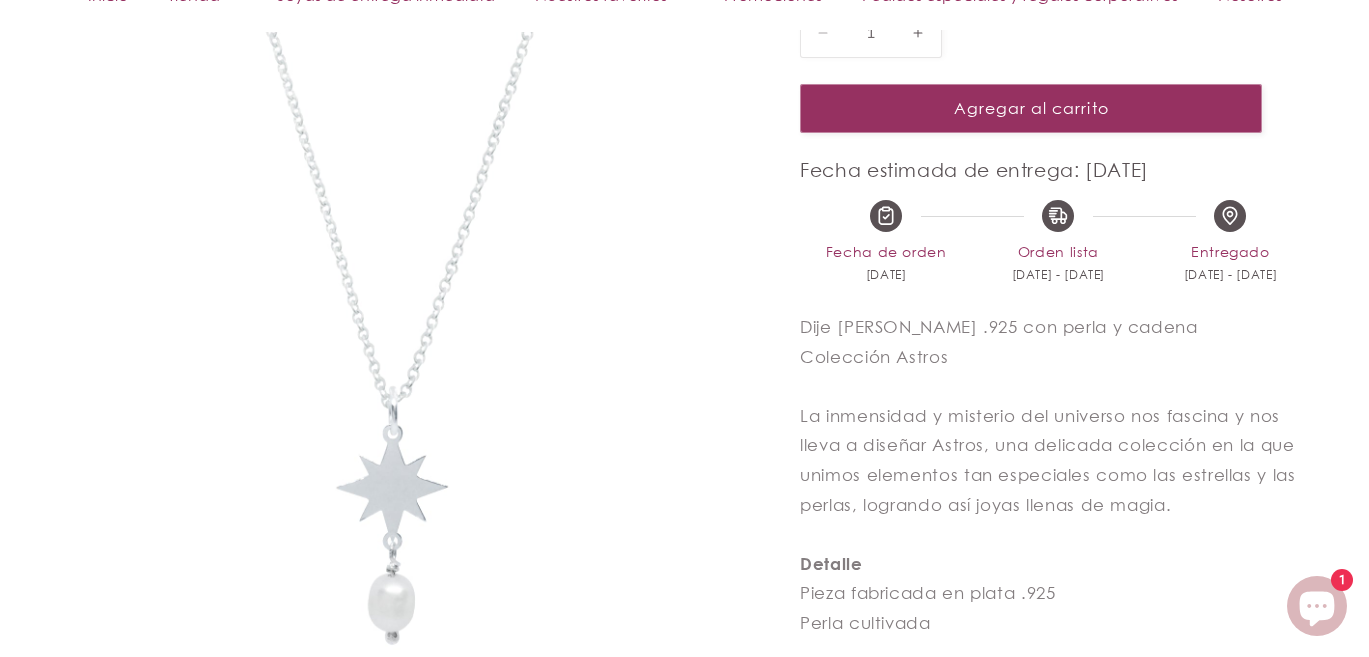 scroll, scrollTop: 731, scrollLeft: 0, axis: vertical 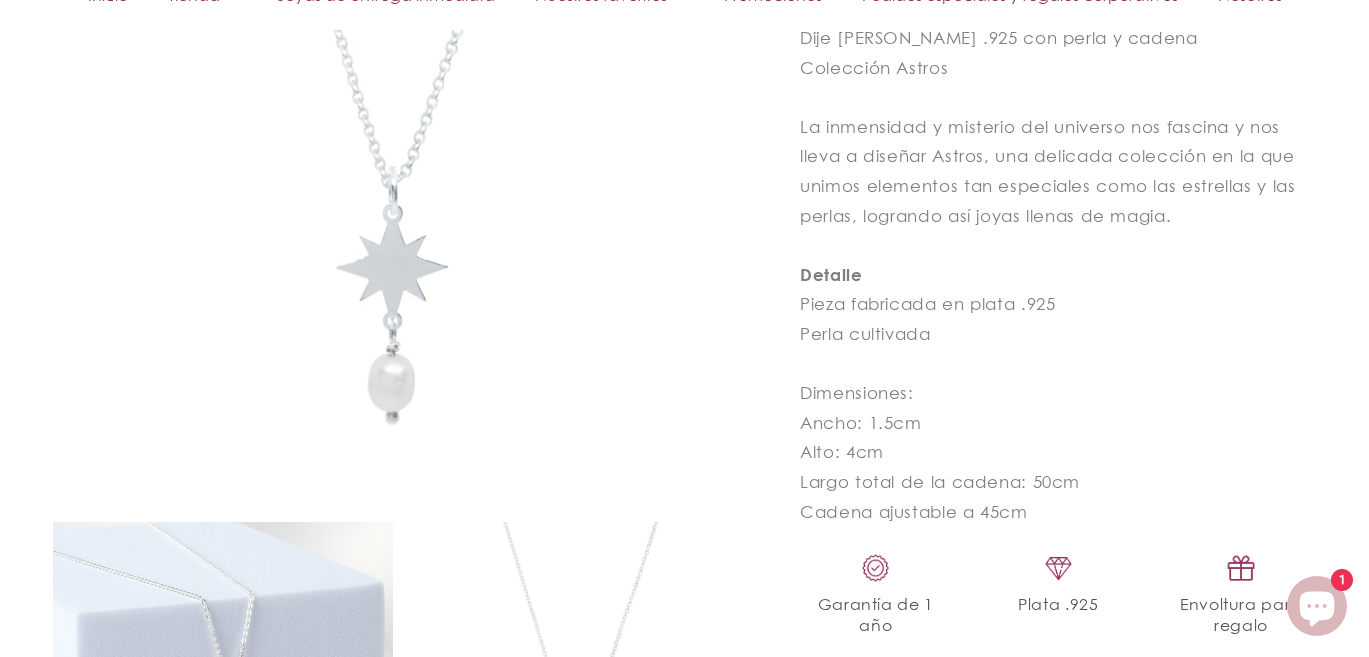 click at bounding box center [400, 159] 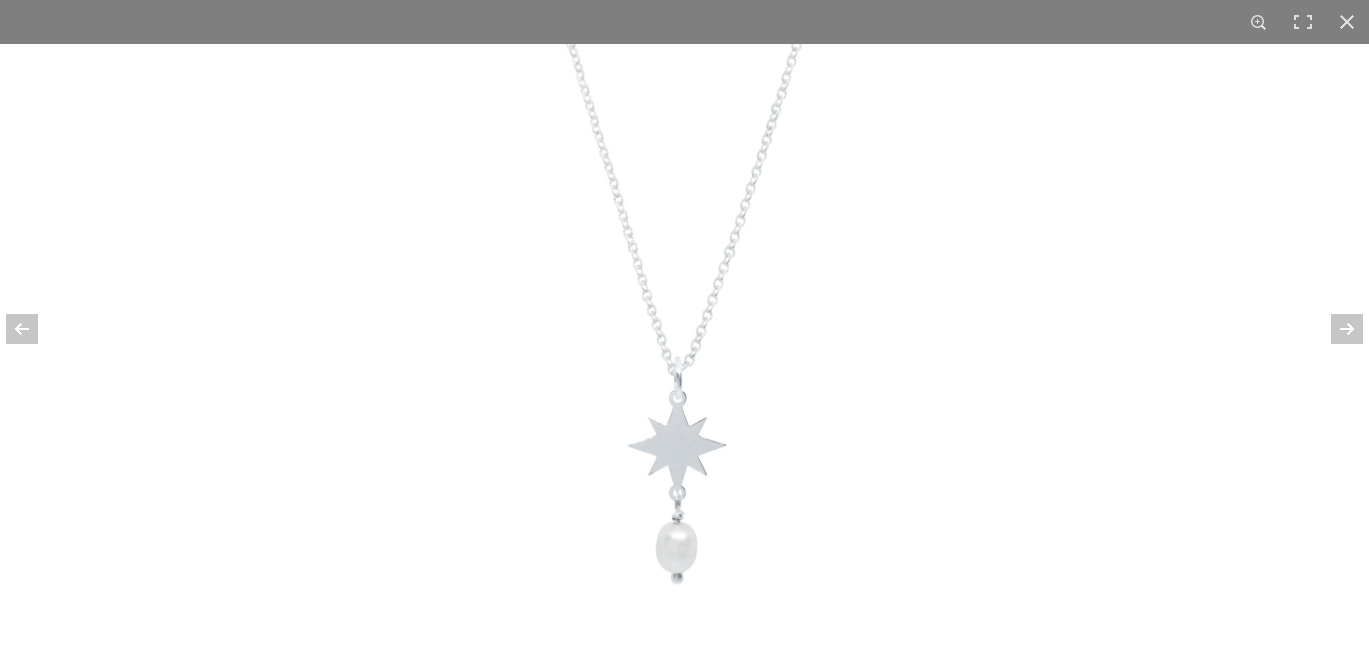 click at bounding box center (684, 350) 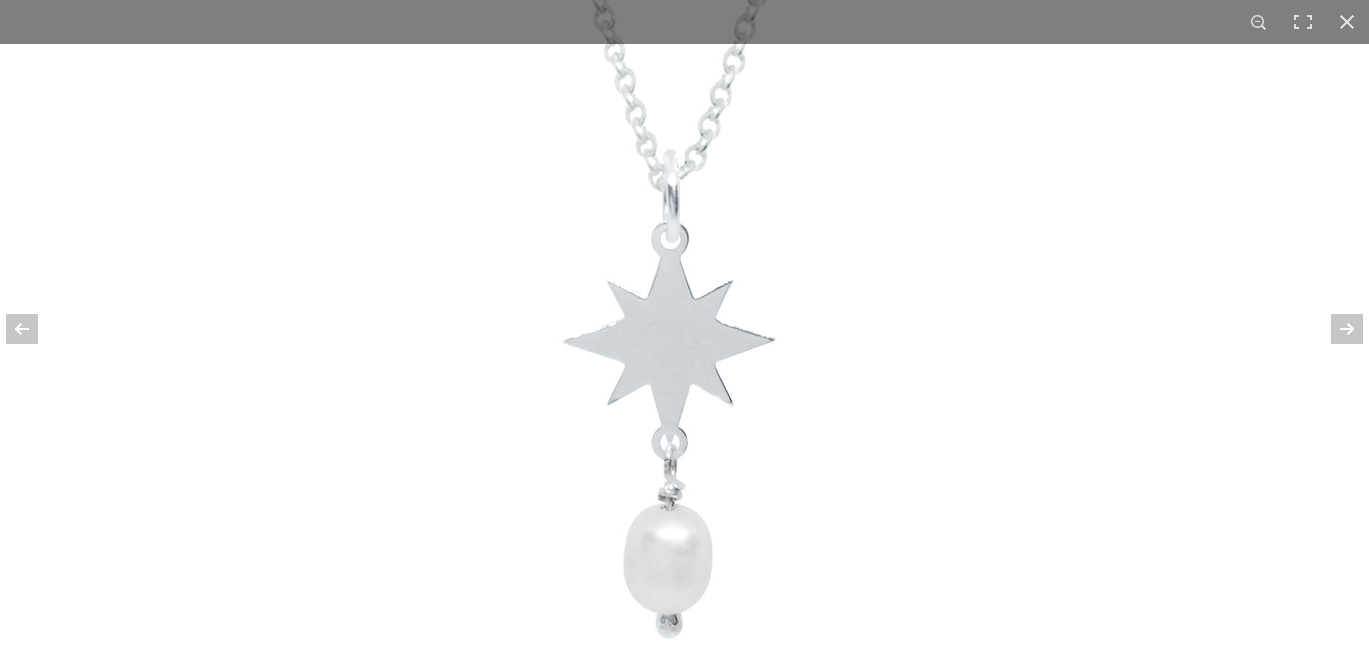 click at bounding box center [685, 137] 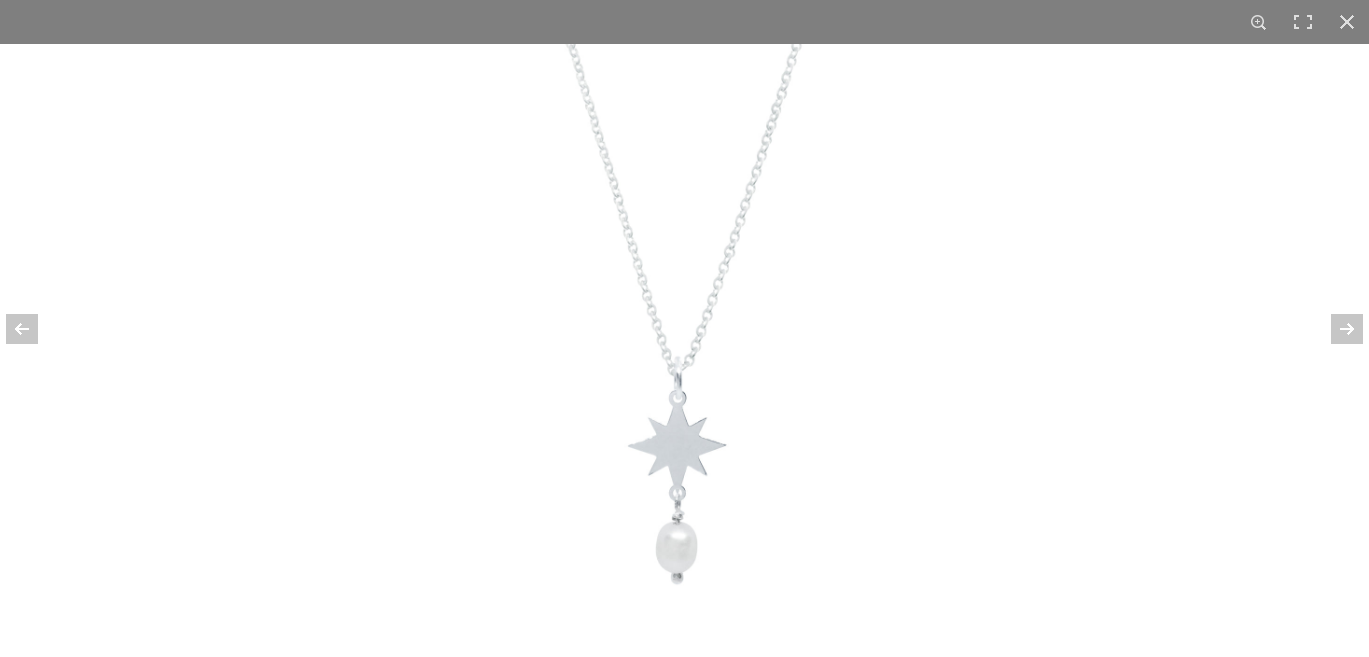 click at bounding box center (684, 350) 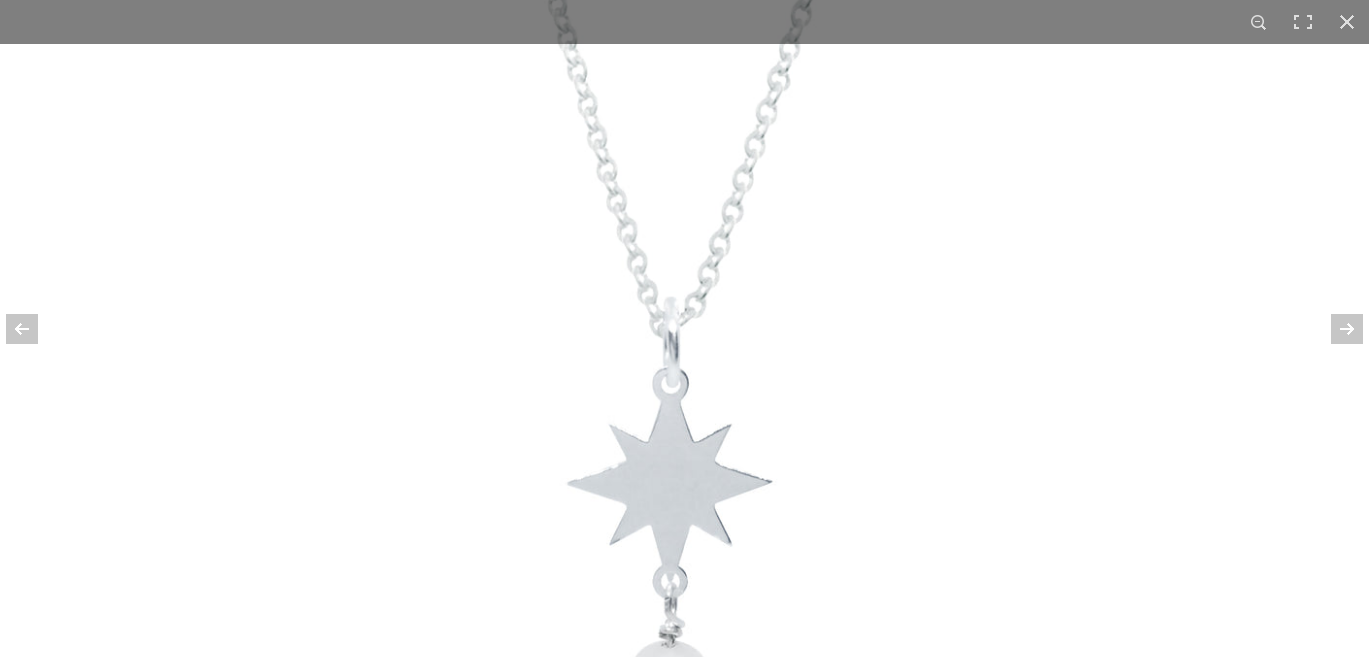 click at bounding box center (685, 285) 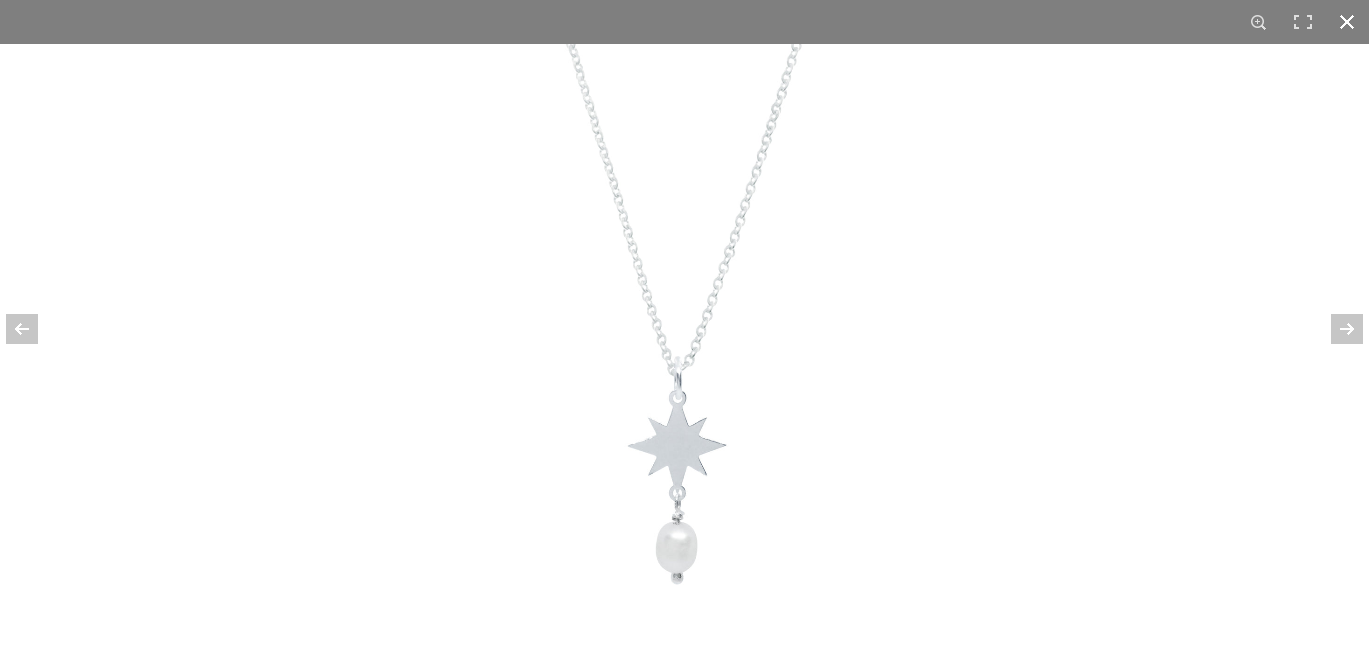 click at bounding box center [1347, 22] 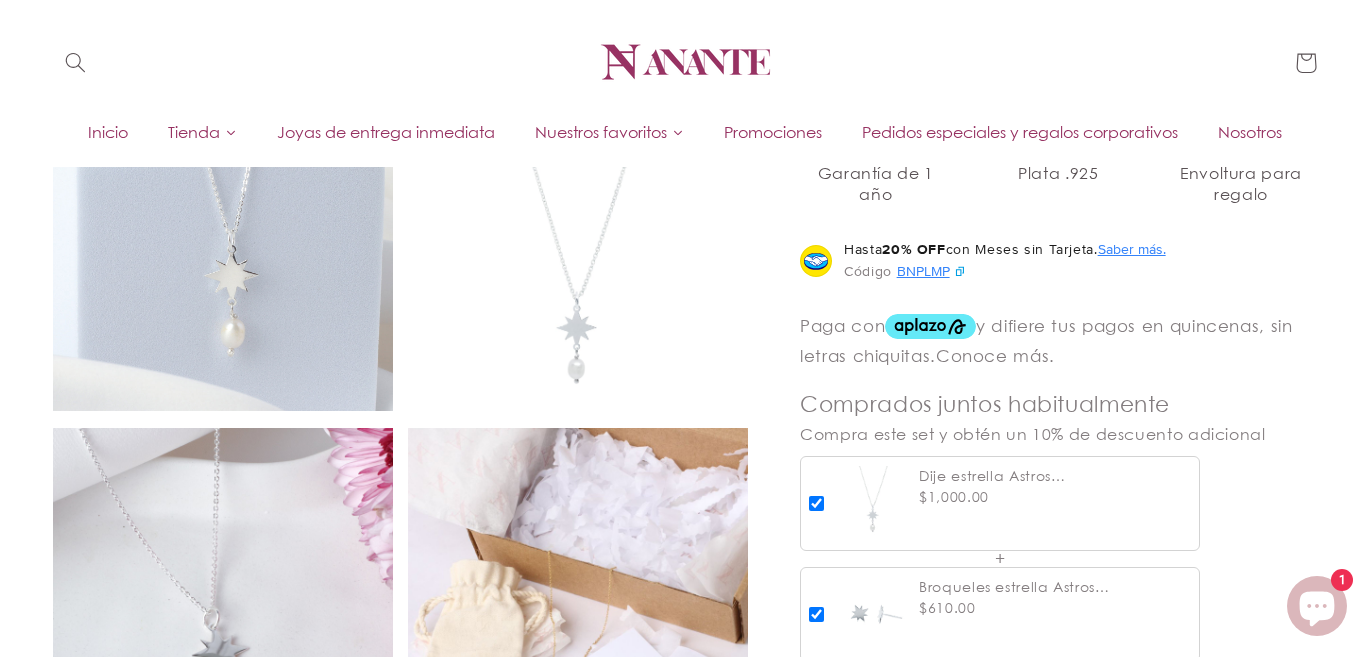 scroll, scrollTop: 1157, scrollLeft: 0, axis: vertical 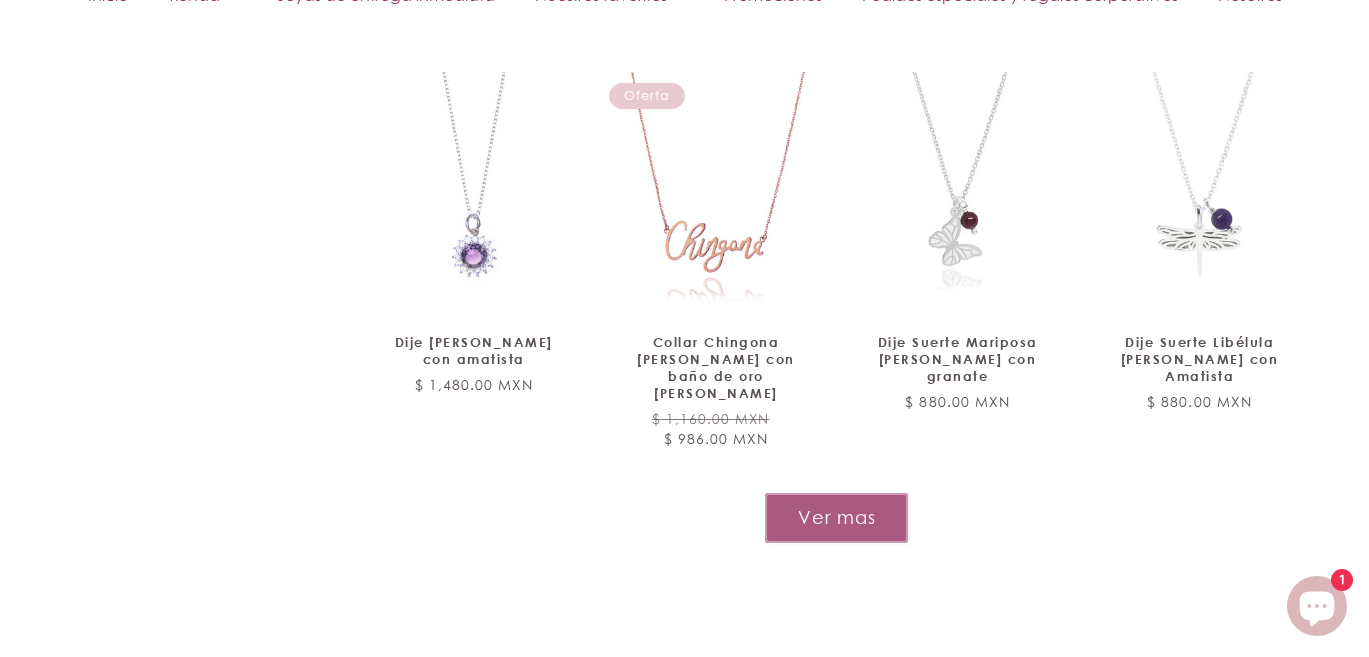 click on "Ver mas" at bounding box center (836, 517) 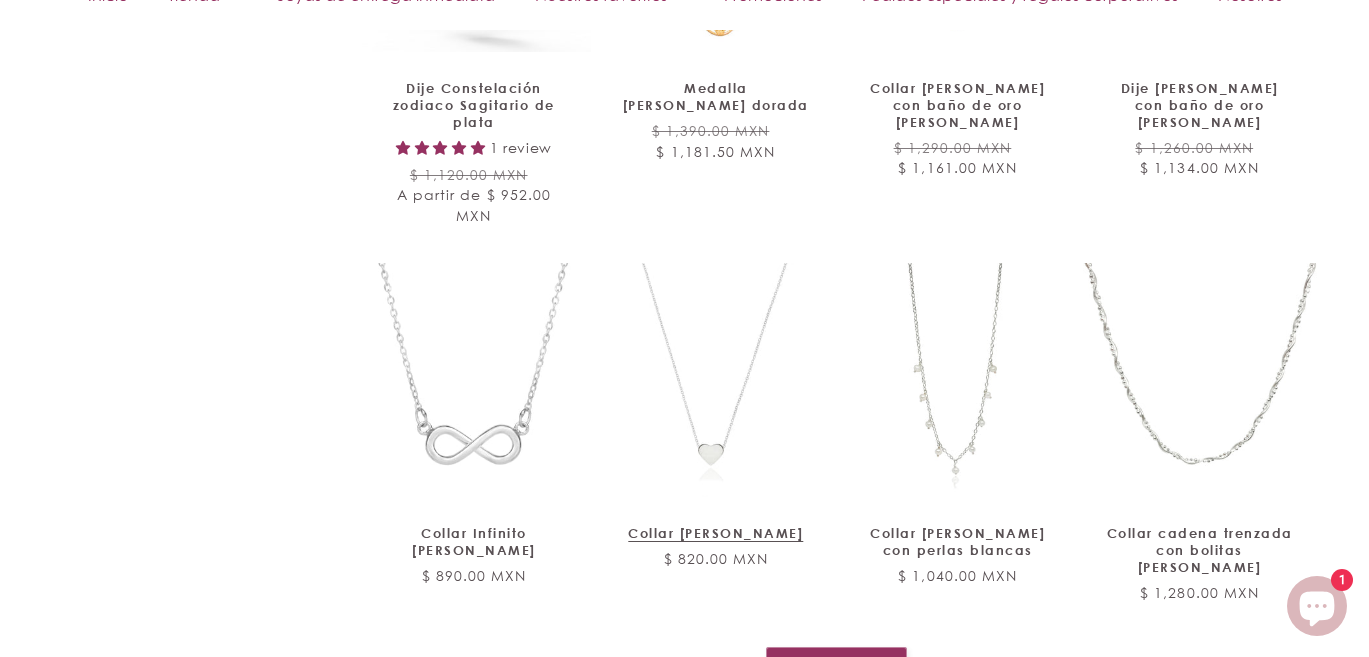 scroll, scrollTop: 3864, scrollLeft: 0, axis: vertical 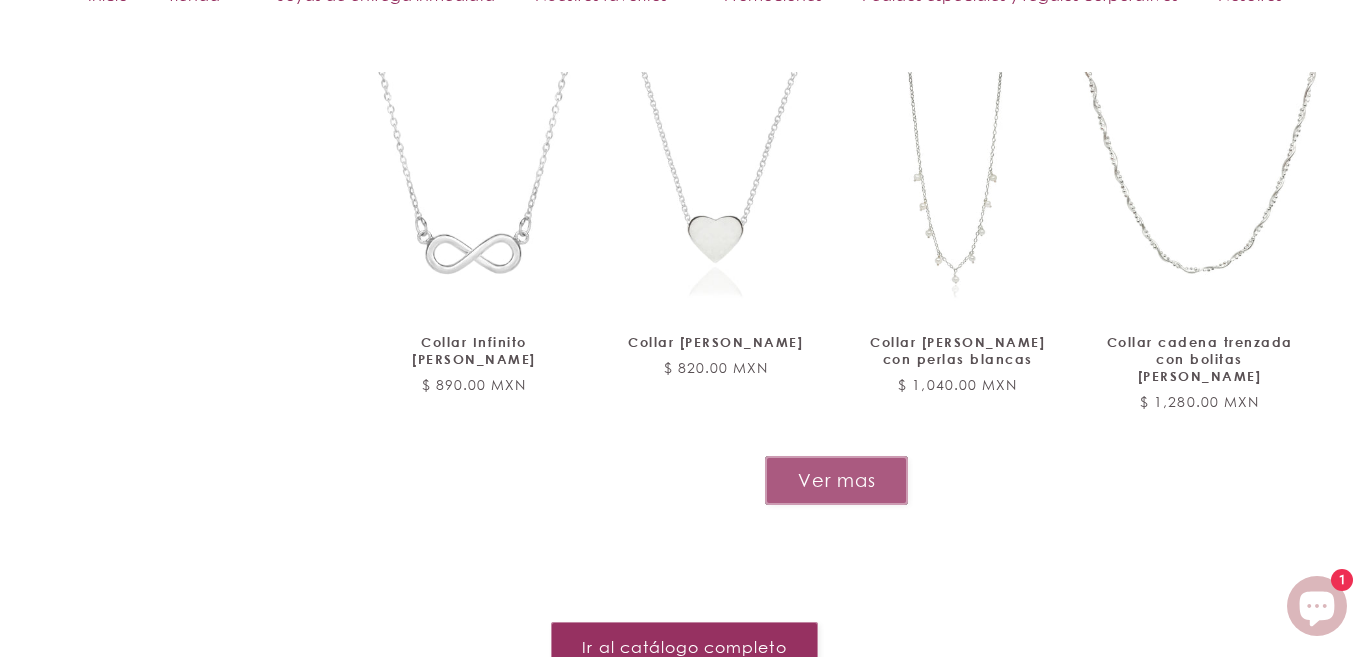 click on "Ver mas" at bounding box center (836, 480) 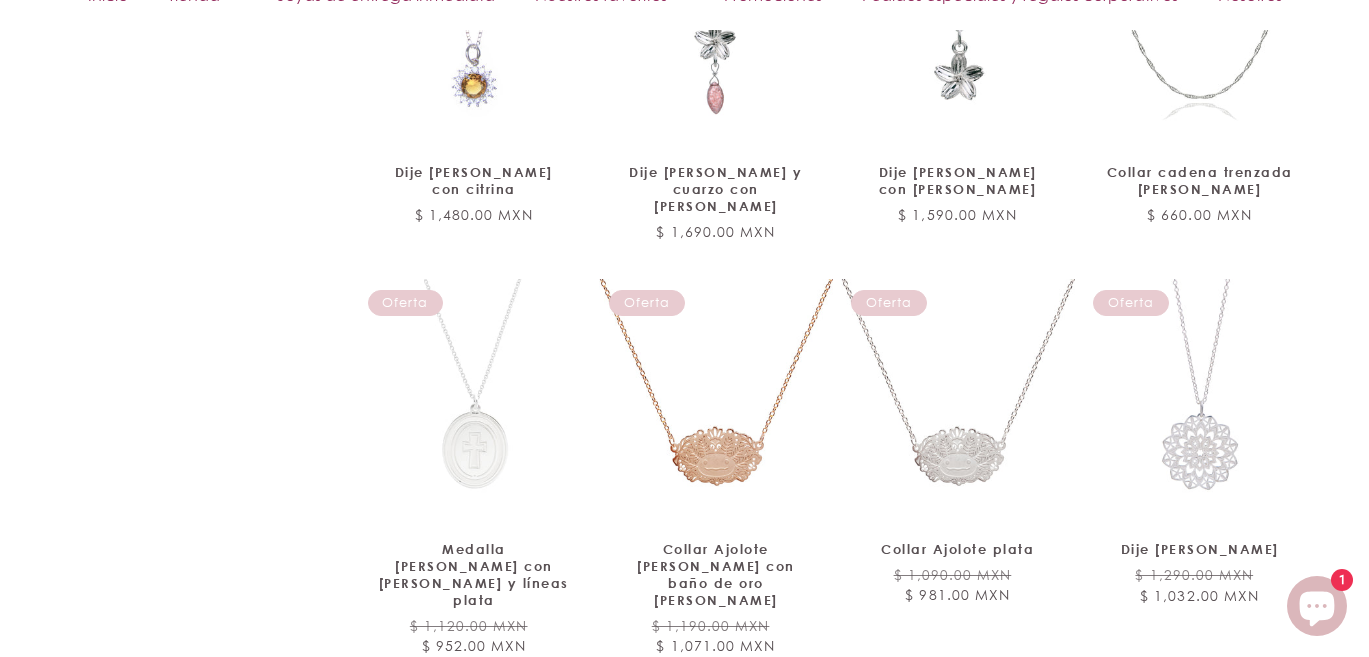 scroll, scrollTop: 5468, scrollLeft: 0, axis: vertical 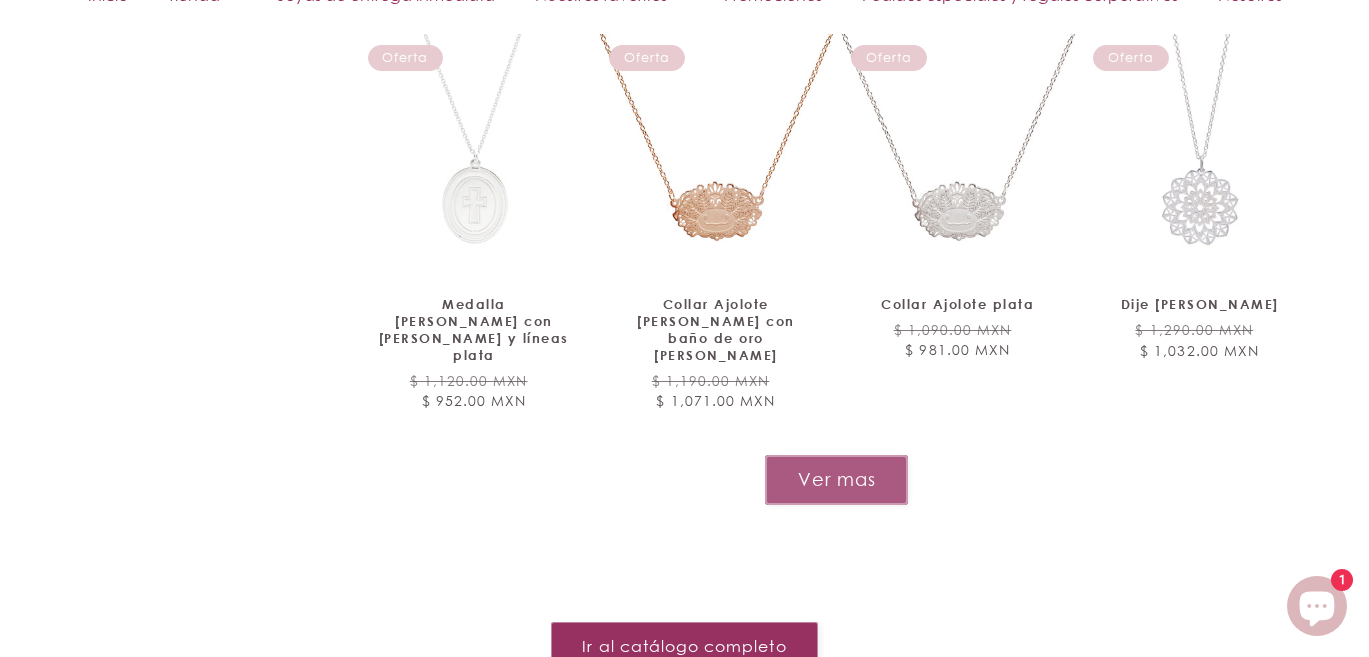 click on "Ver mas" at bounding box center (836, 479) 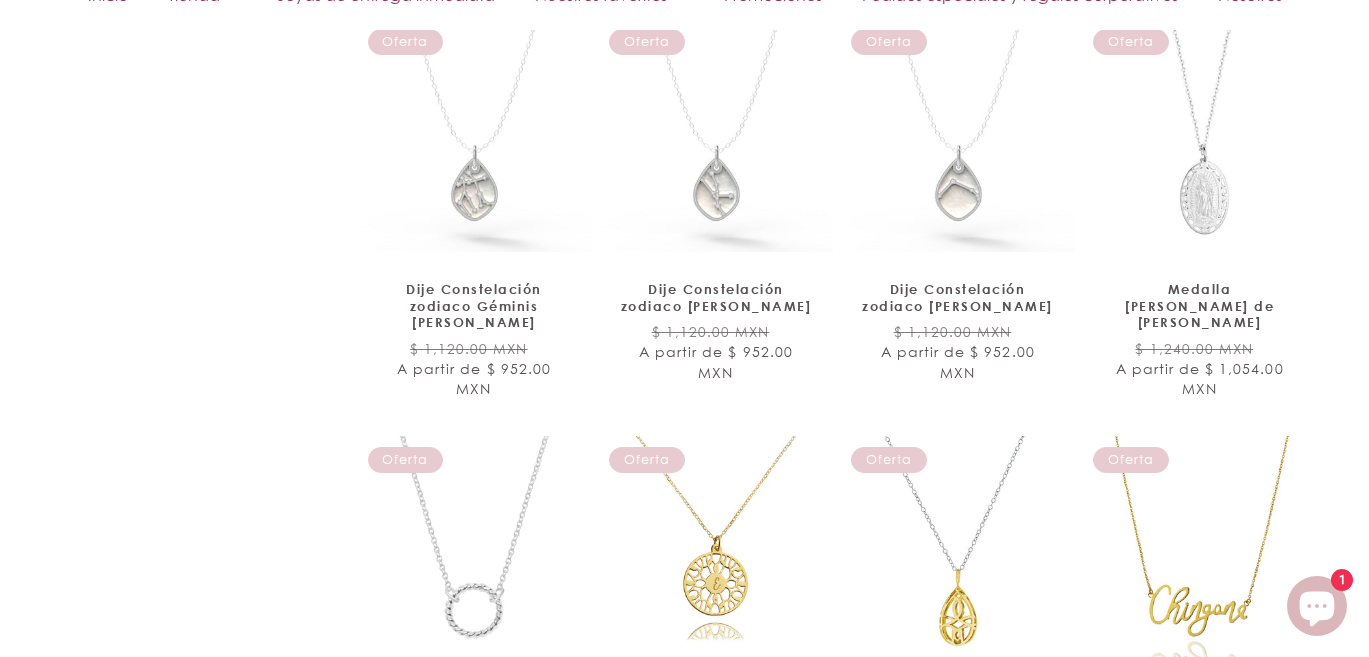 scroll, scrollTop: 7088, scrollLeft: 0, axis: vertical 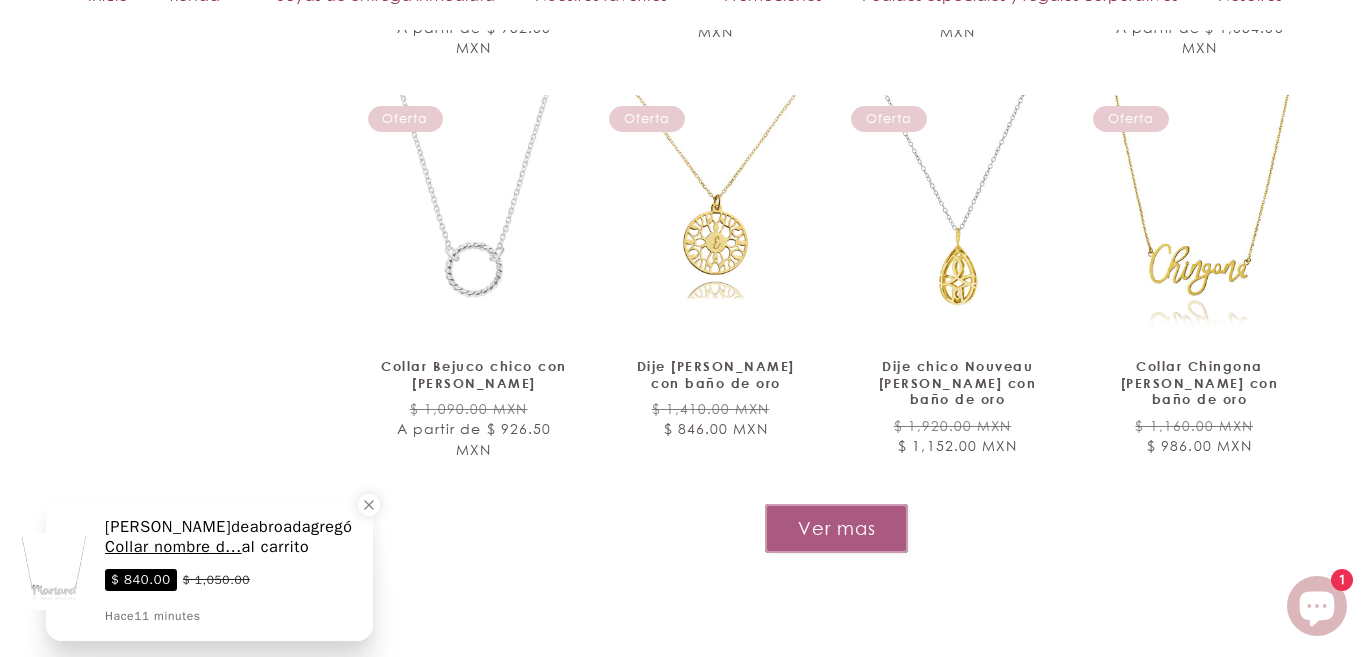 click on "Ver mas" at bounding box center [836, 528] 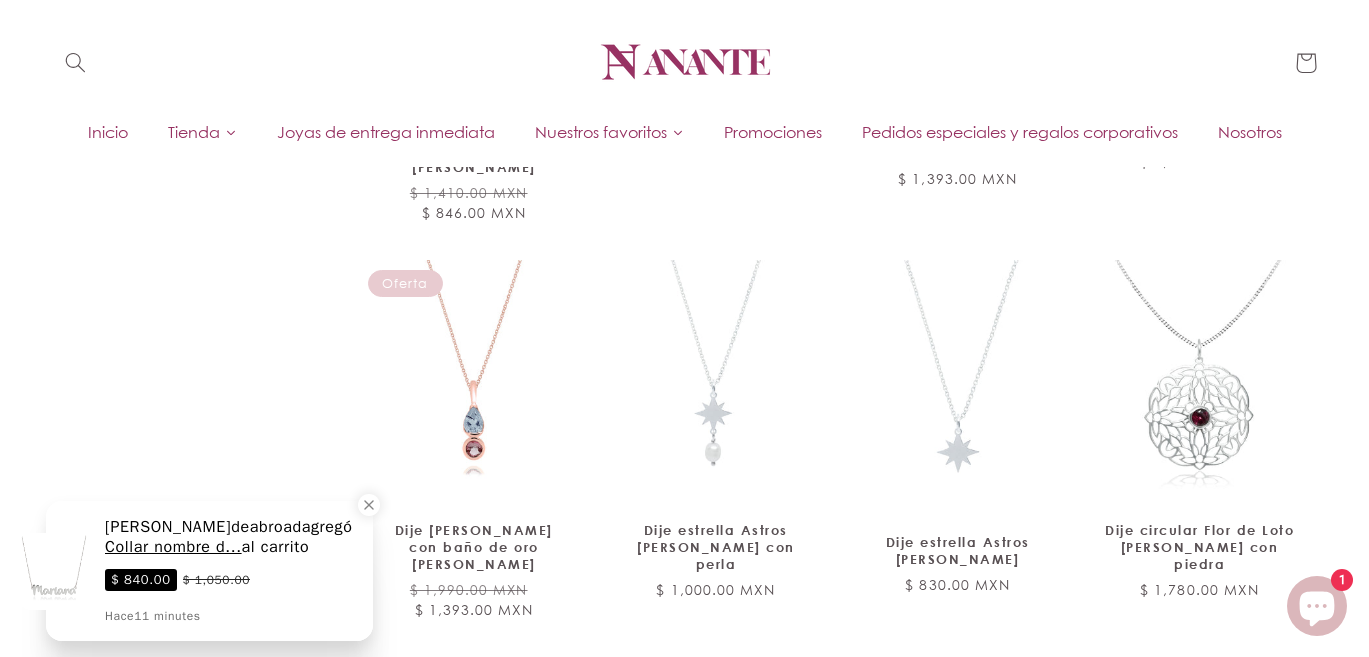 scroll, scrollTop: 7638, scrollLeft: 0, axis: vertical 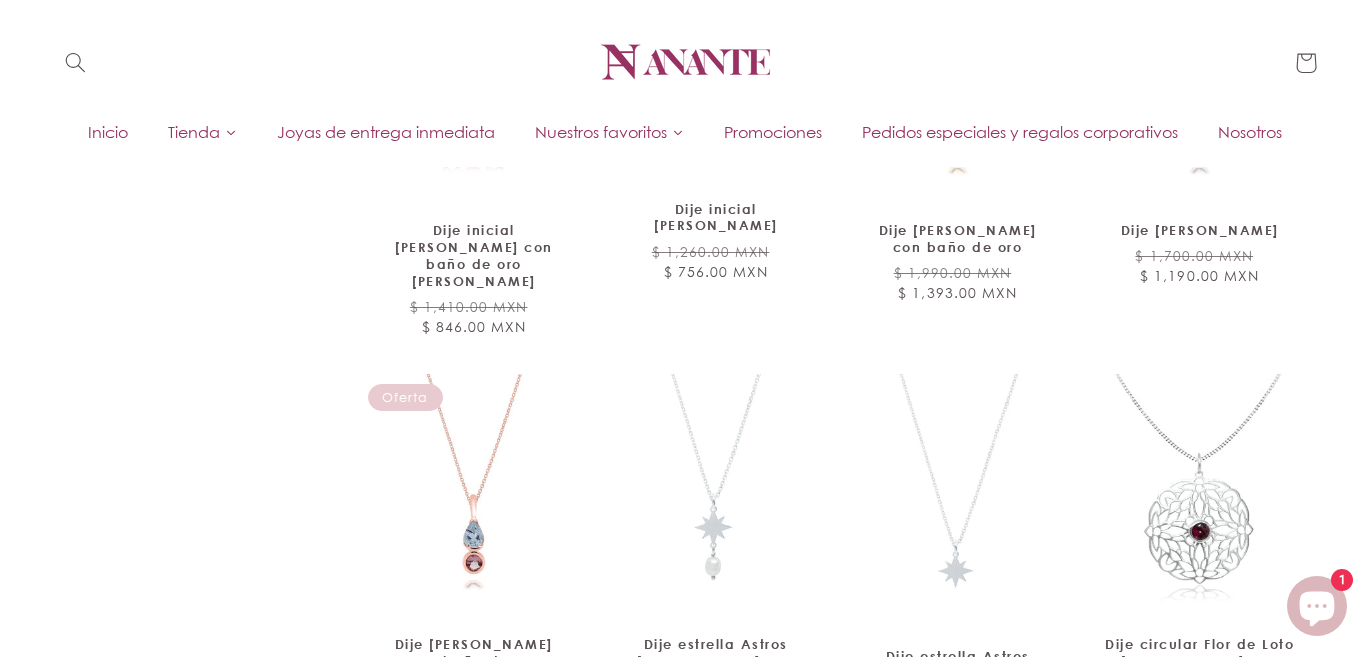 click on "Dije estrella Astros [PERSON_NAME]" at bounding box center [958, 665] 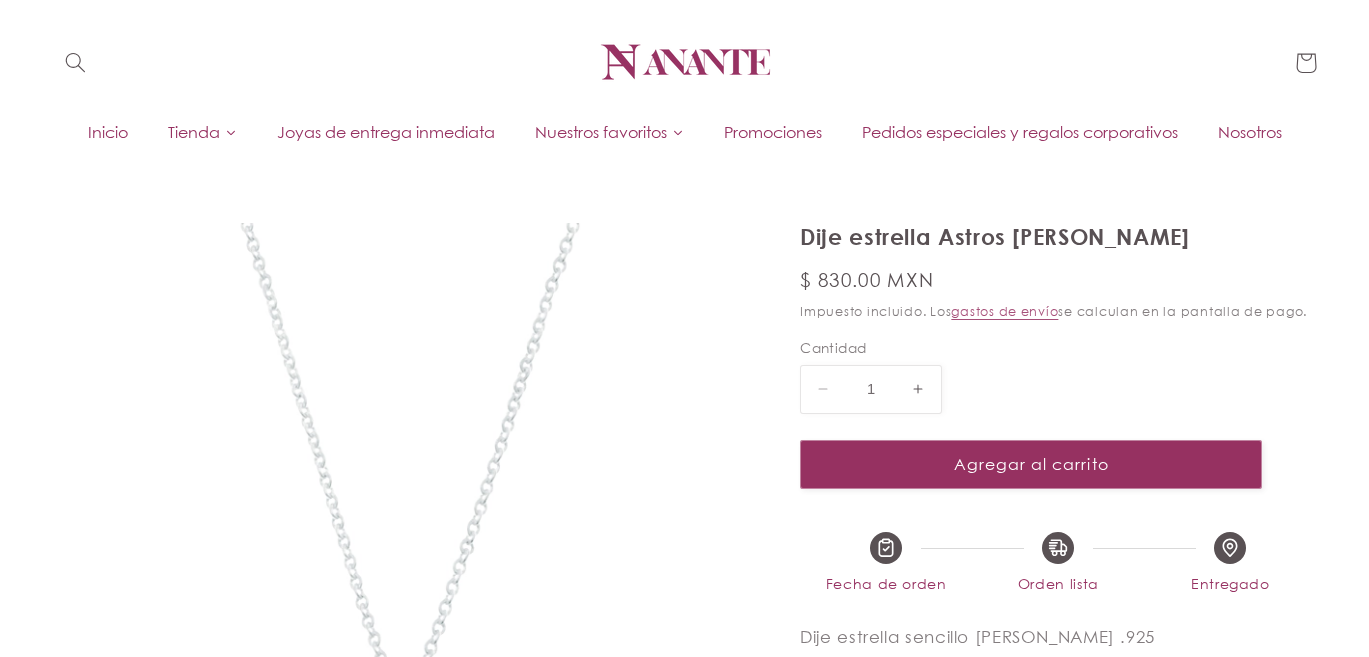 scroll, scrollTop: 0, scrollLeft: 0, axis: both 